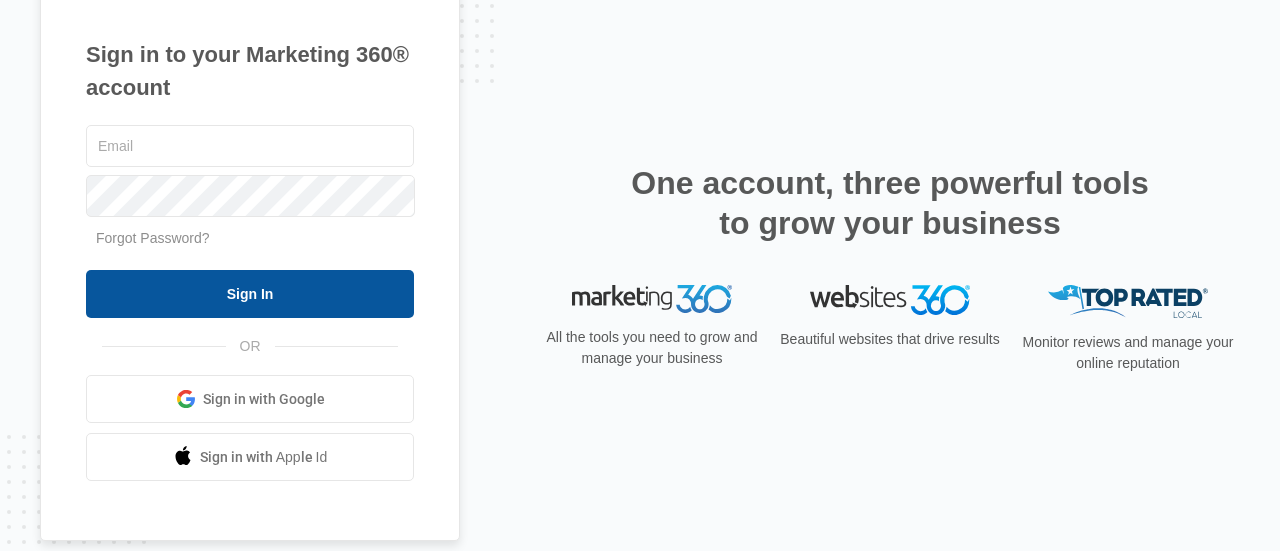 scroll, scrollTop: 0, scrollLeft: 0, axis: both 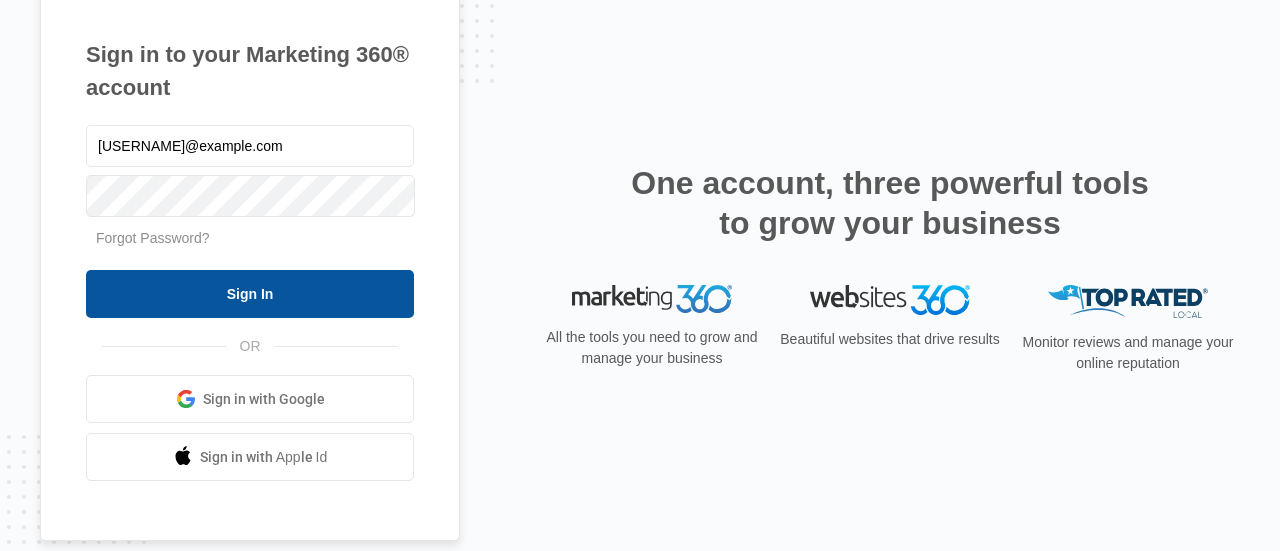 click on "Sign In" at bounding box center [250, 294] 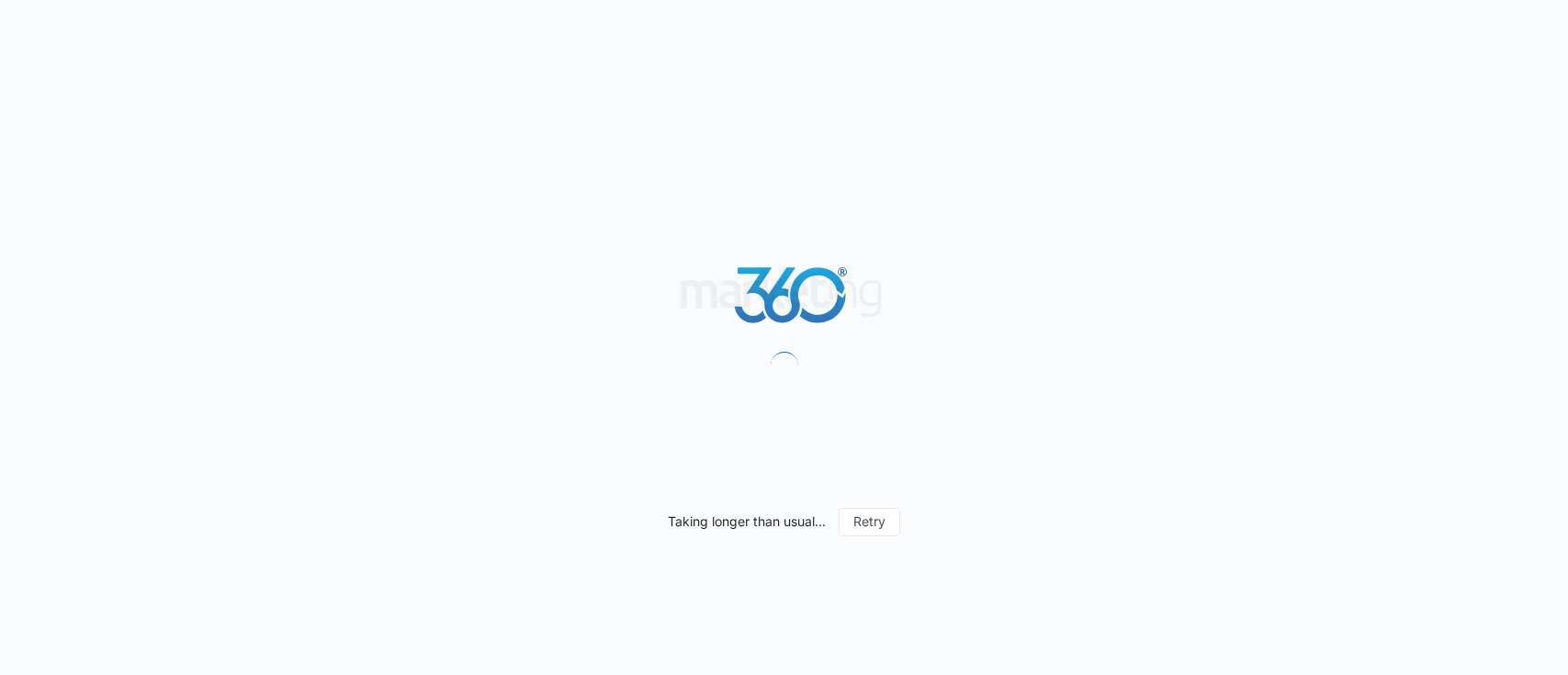 scroll, scrollTop: 0, scrollLeft: 0, axis: both 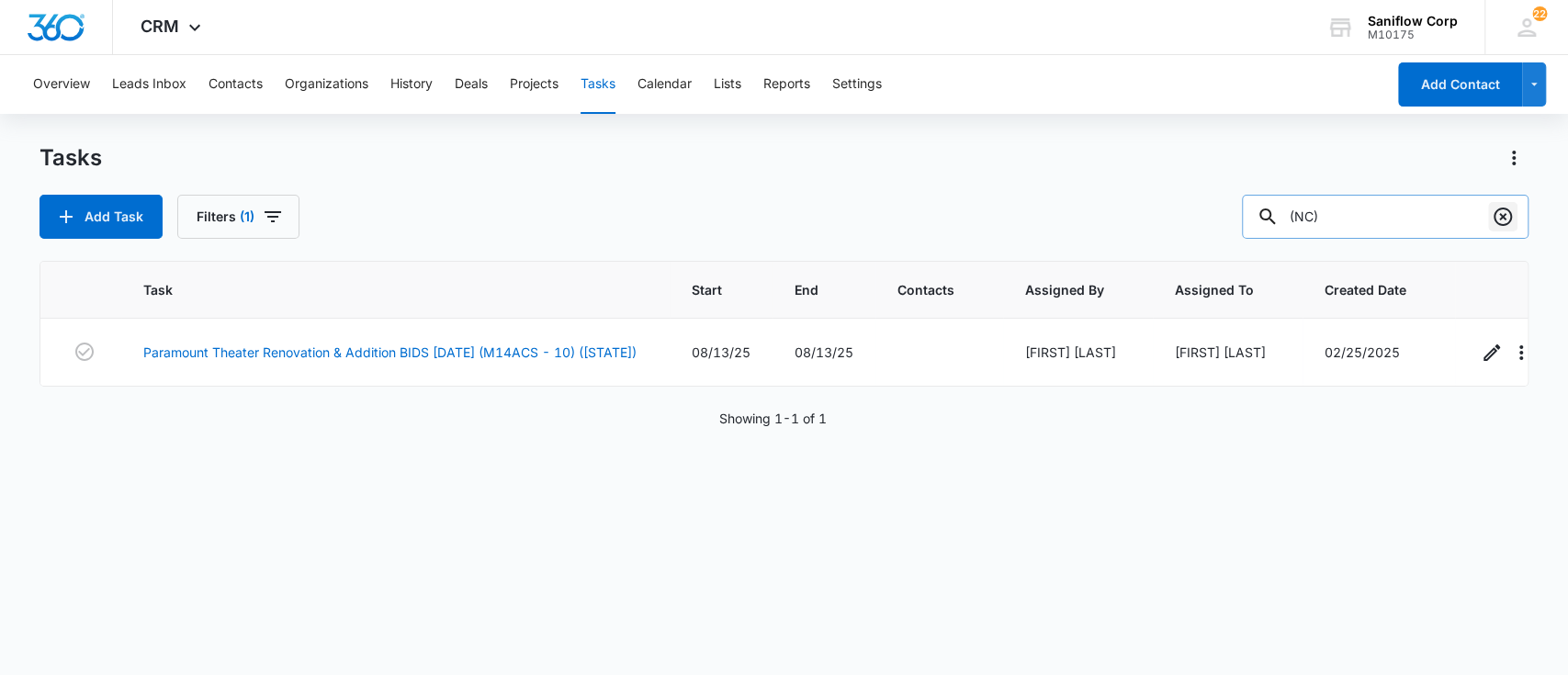 click 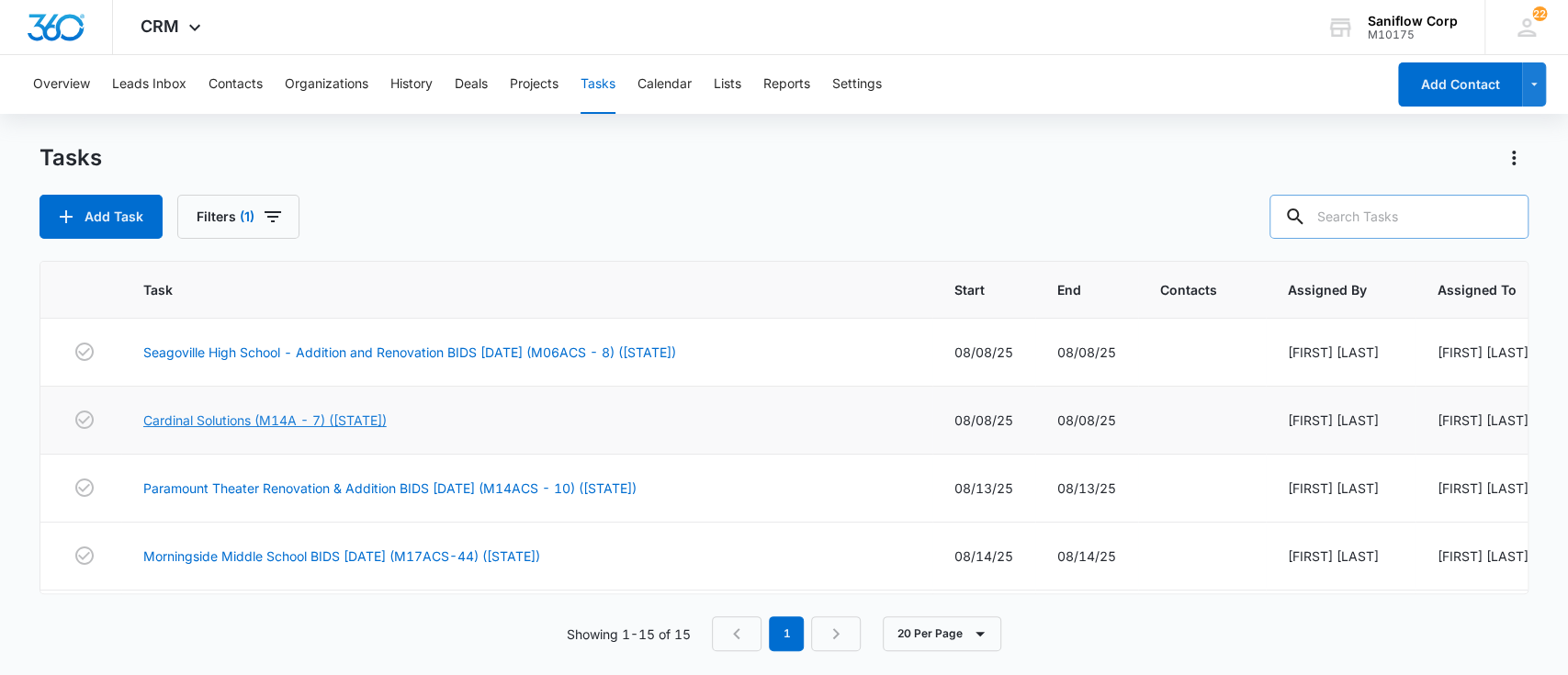 drag, startPoint x: 320, startPoint y: 442, endPoint x: 287, endPoint y: 431, distance: 34.78505 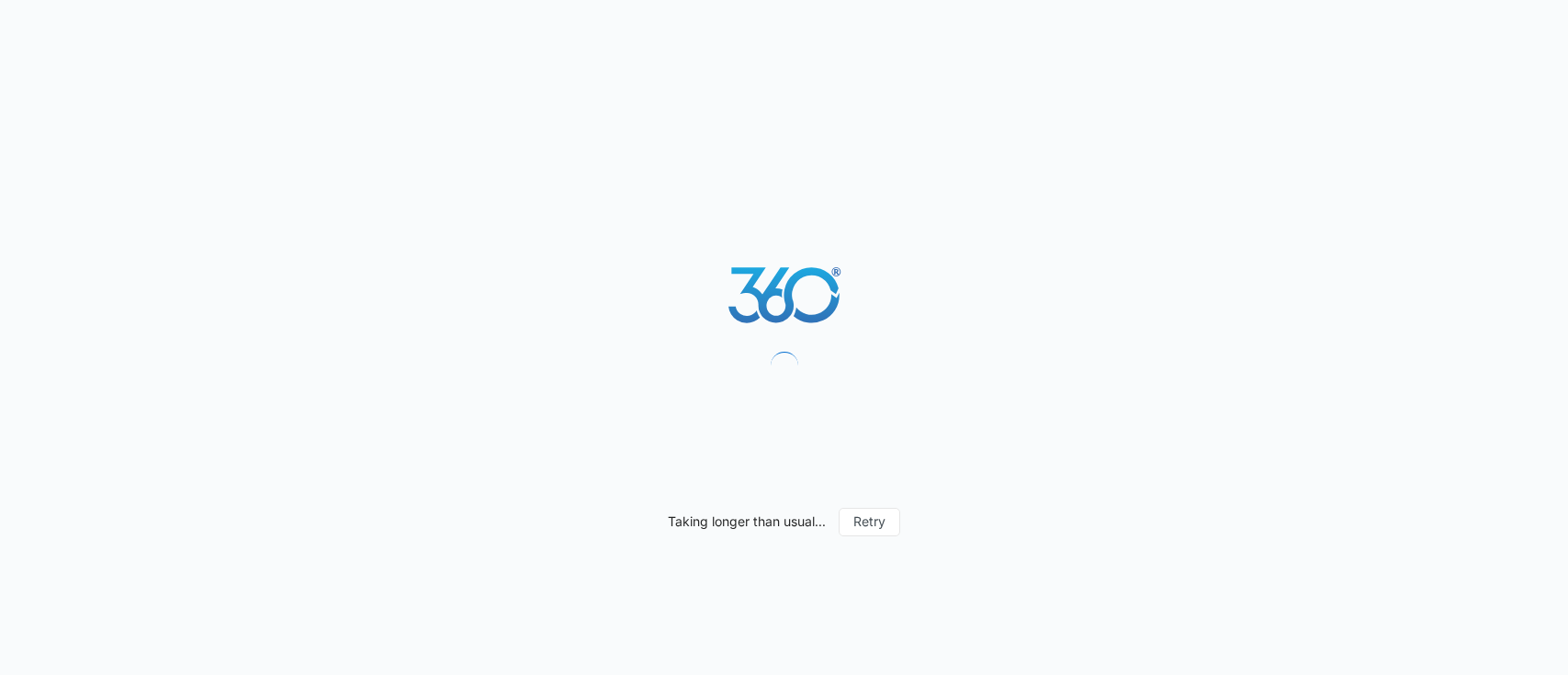scroll, scrollTop: 0, scrollLeft: 0, axis: both 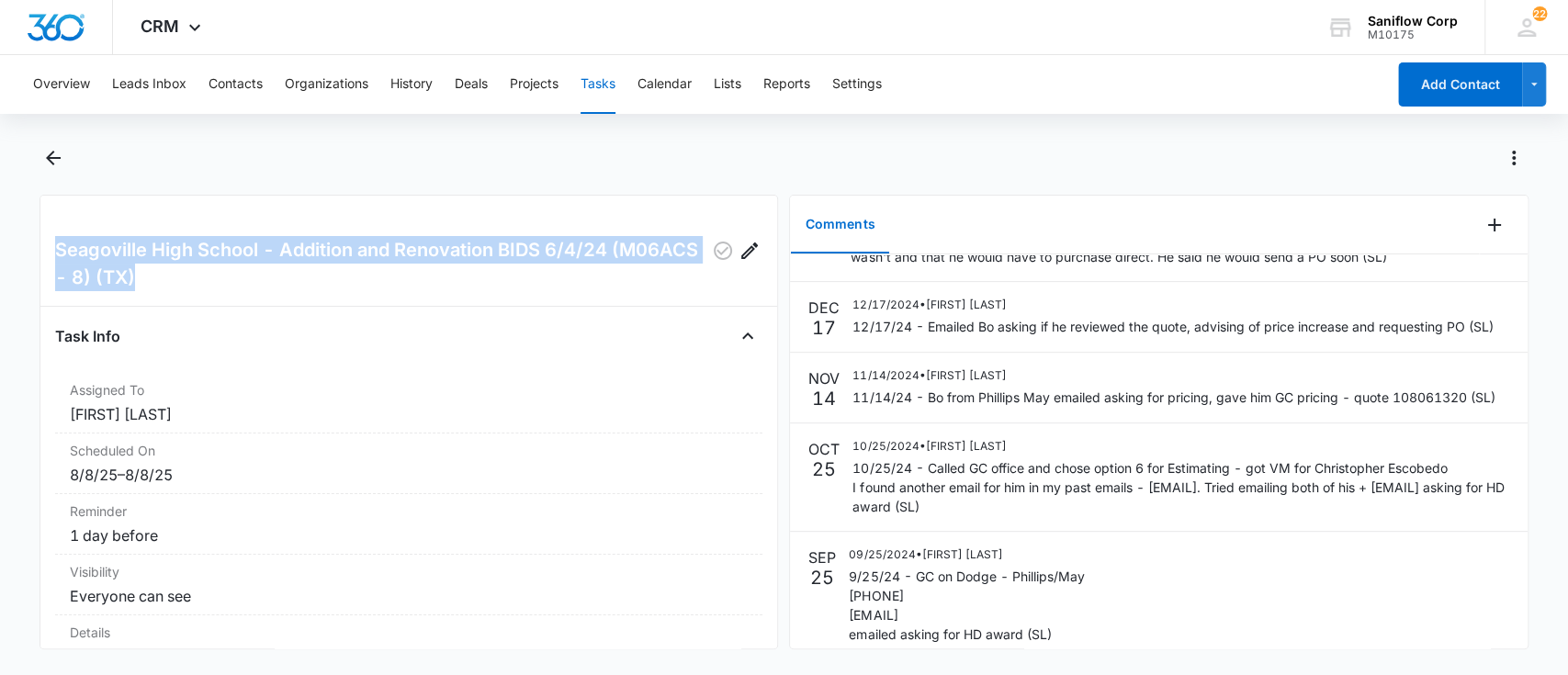 drag, startPoint x: 269, startPoint y: 283, endPoint x: 43, endPoint y: 248, distance: 228.69412 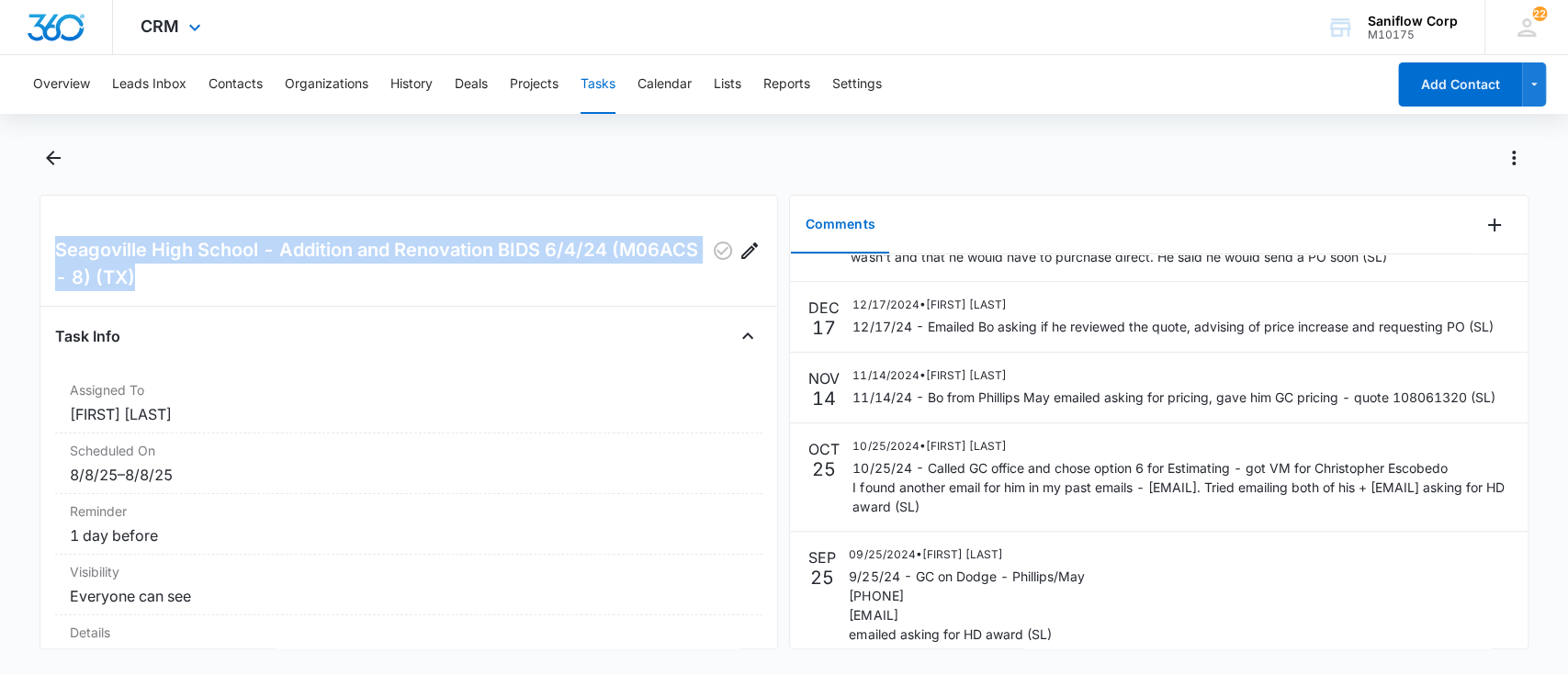 copy on "Seagoville High School - Addition and Renovation BIDS 6/4/24 (M06ACS - 8) (TX)" 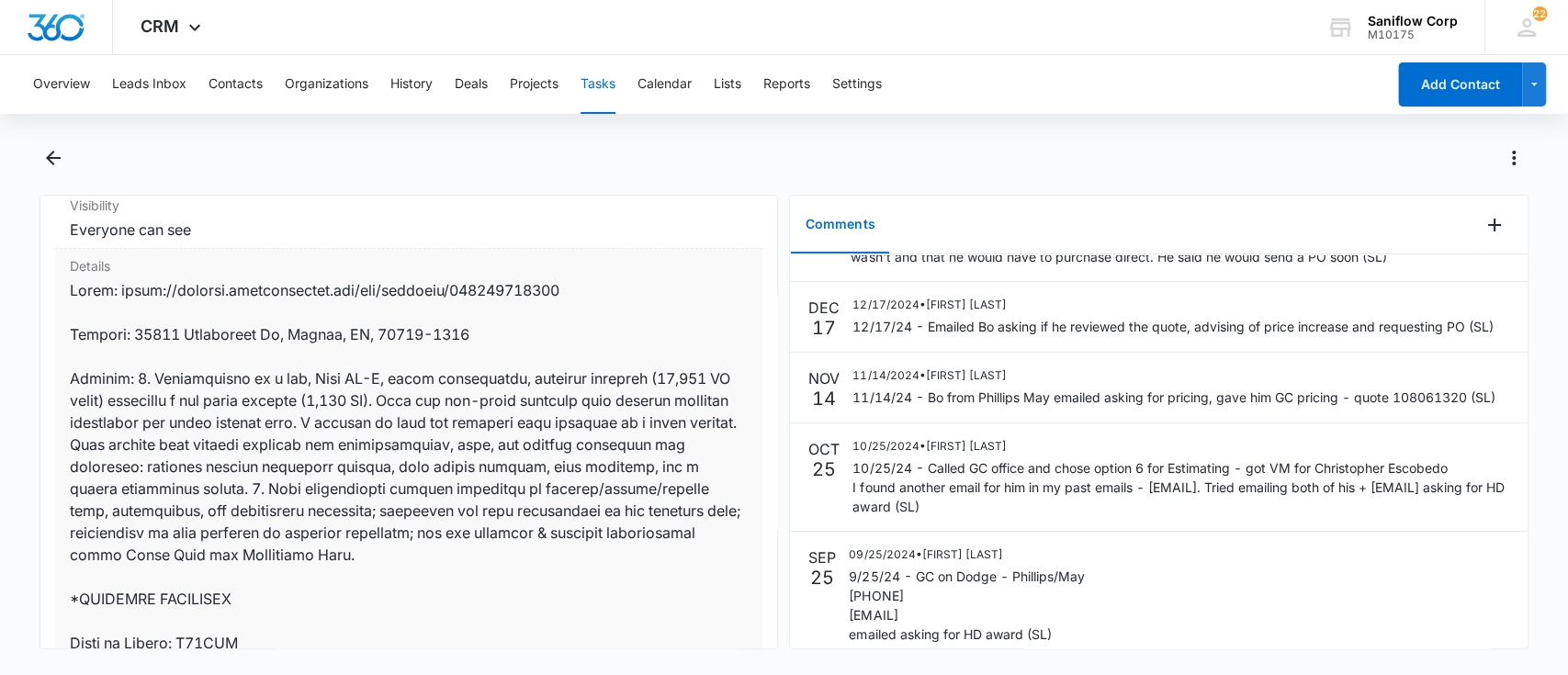 scroll, scrollTop: 368, scrollLeft: 0, axis: vertical 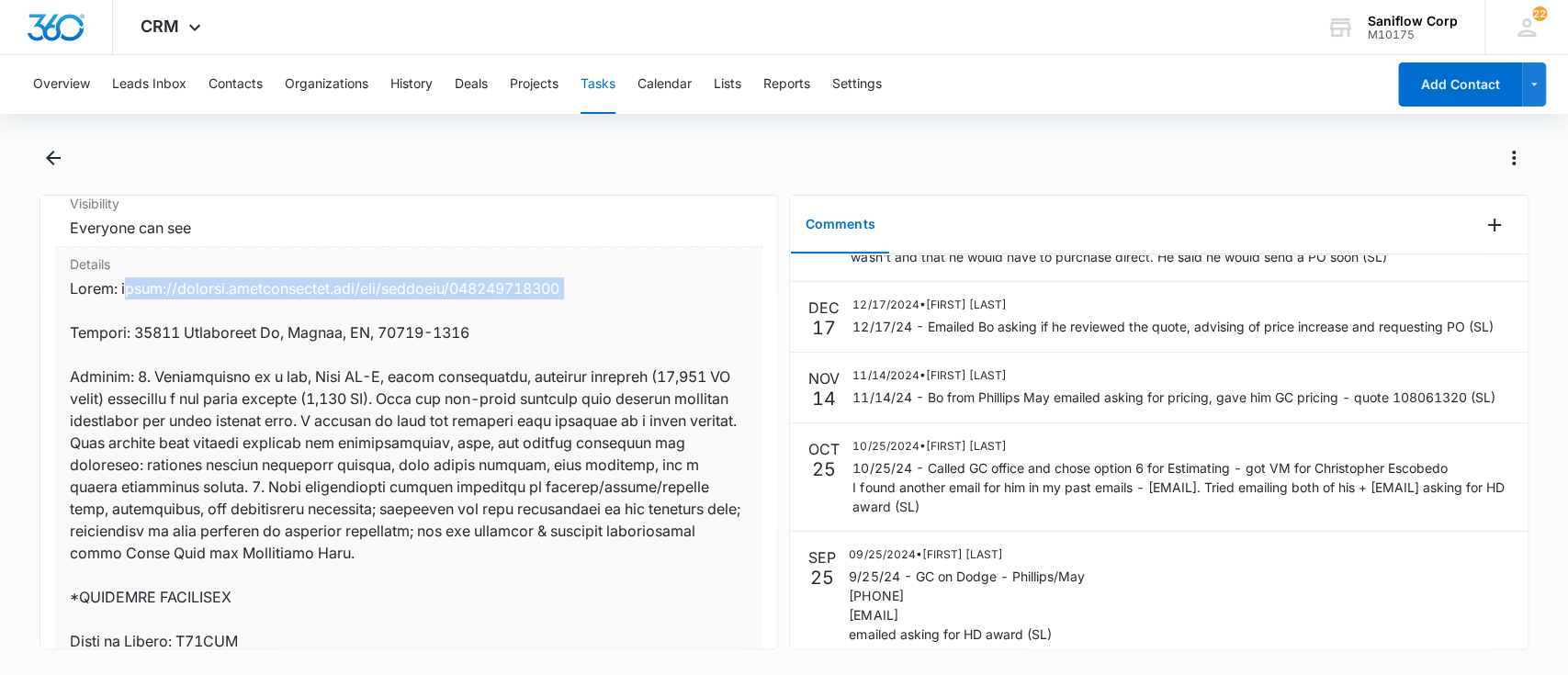 drag, startPoint x: 127, startPoint y: 289, endPoint x: 617, endPoint y: 312, distance: 490.5395 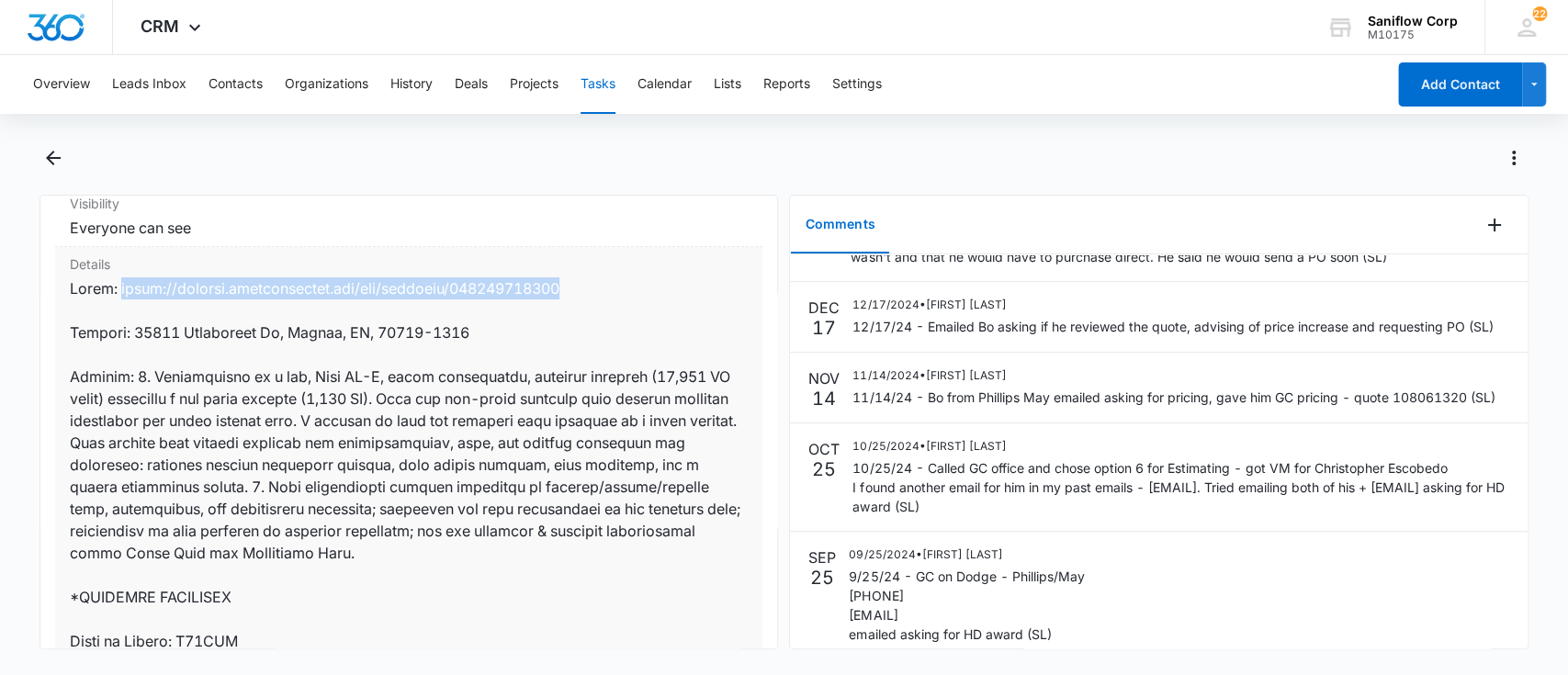 drag, startPoint x: 587, startPoint y: 296, endPoint x: 126, endPoint y: 287, distance: 461.08784 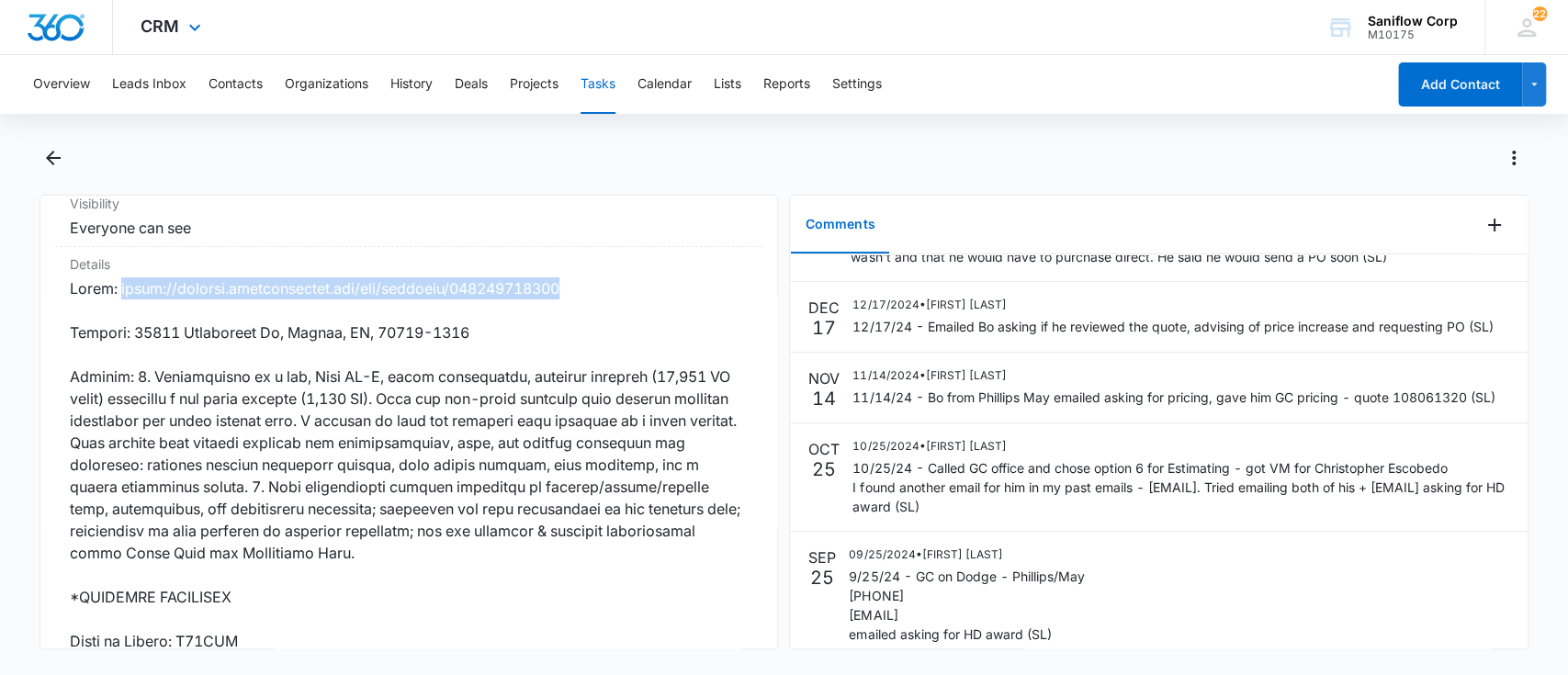 copy on "https://connect.dodgepipeline.com/dda/projects/202300100633" 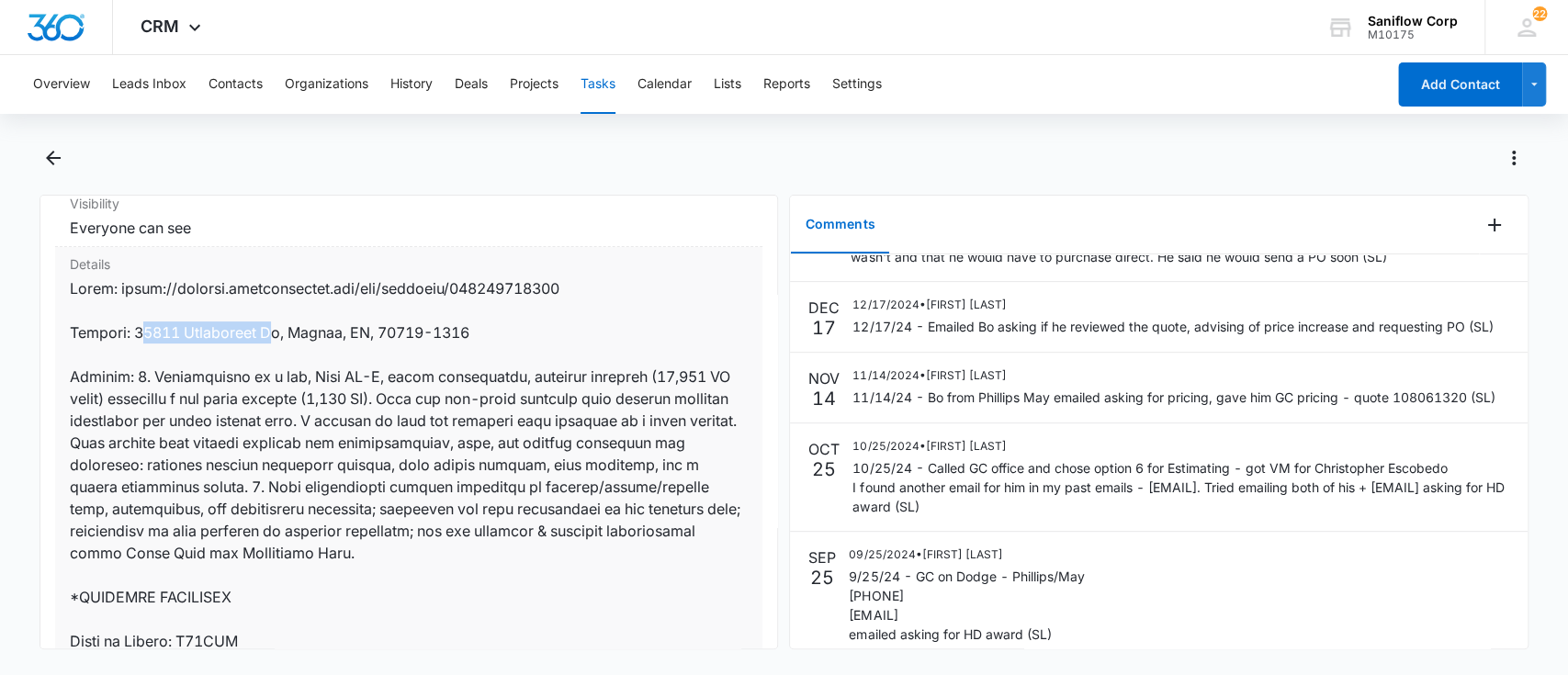 drag, startPoint x: 140, startPoint y: 329, endPoint x: 275, endPoint y: 334, distance: 135.09256 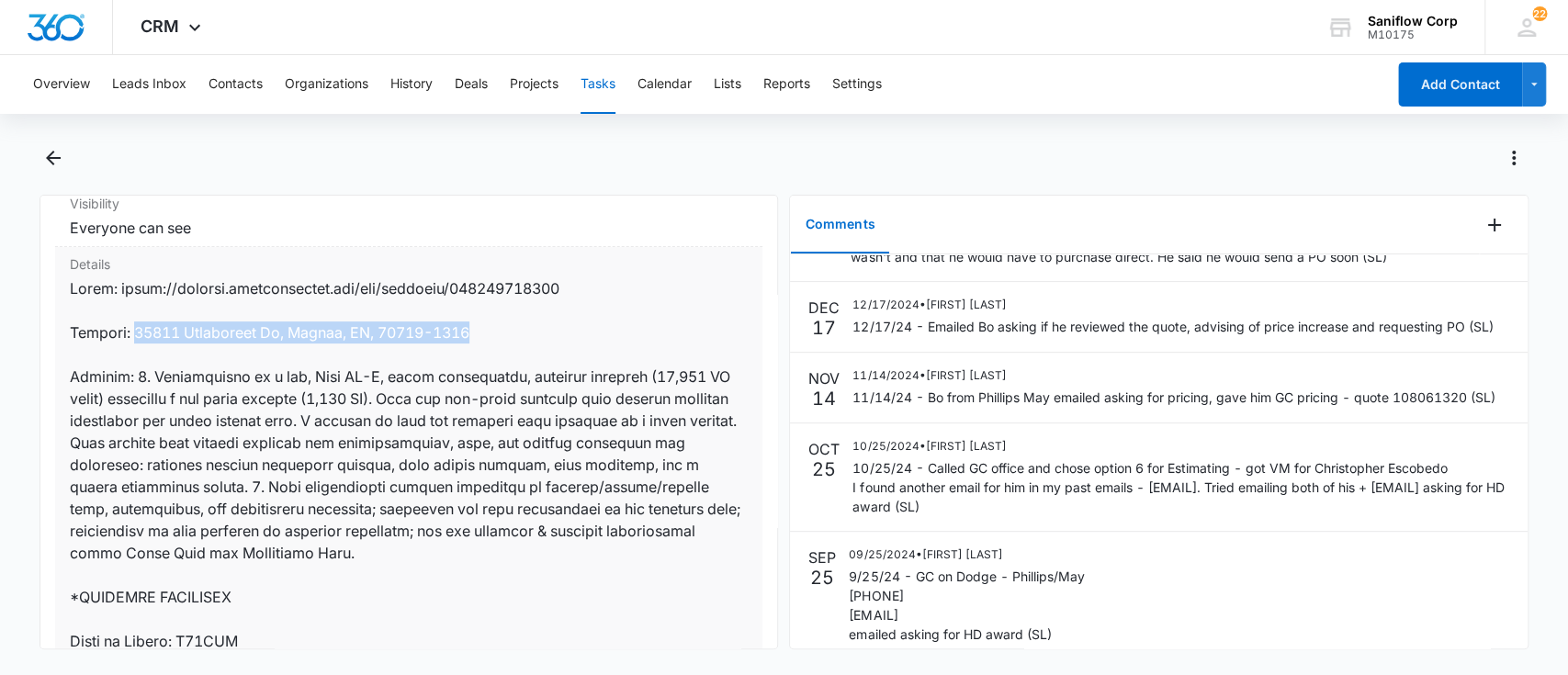 drag, startPoint x: 465, startPoint y: 330, endPoint x: 134, endPoint y: 332, distance: 331.006 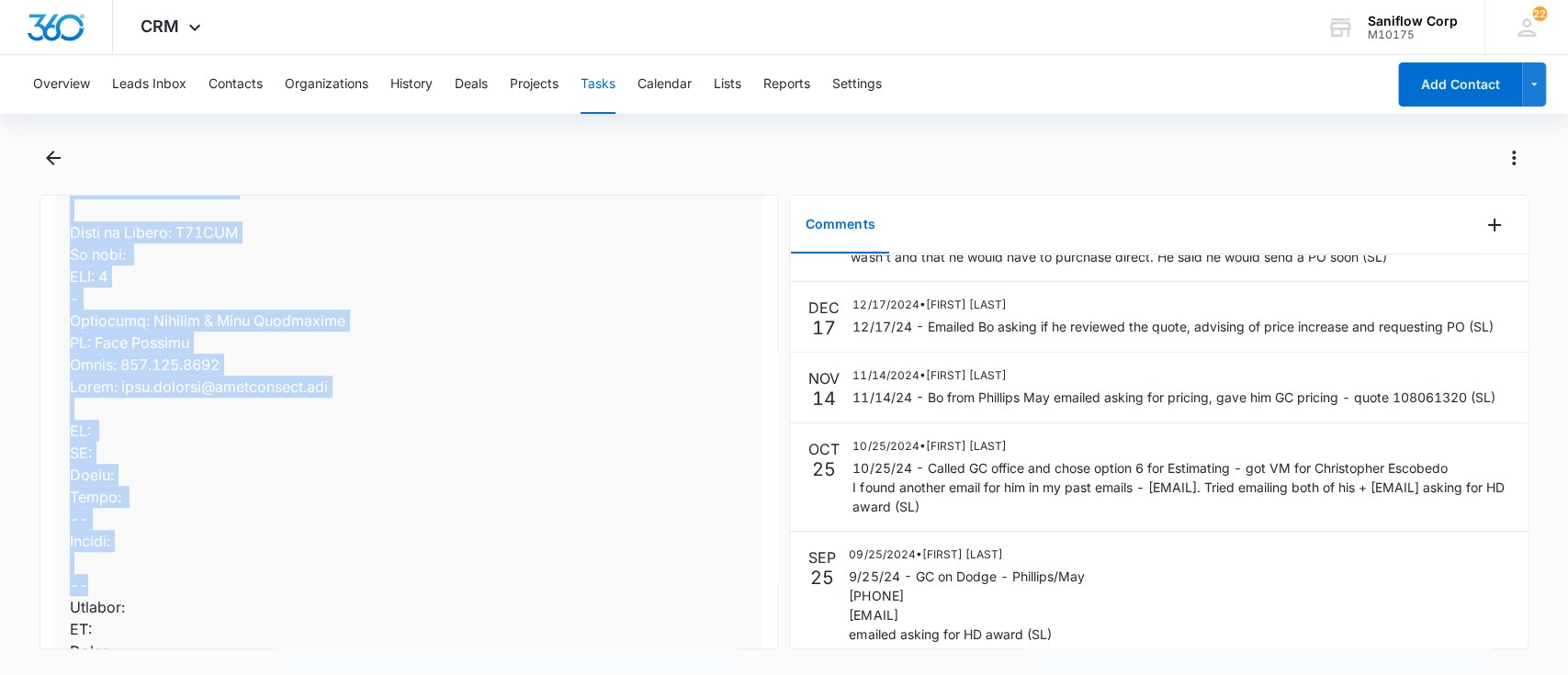 scroll, scrollTop: 792, scrollLeft: 0, axis: vertical 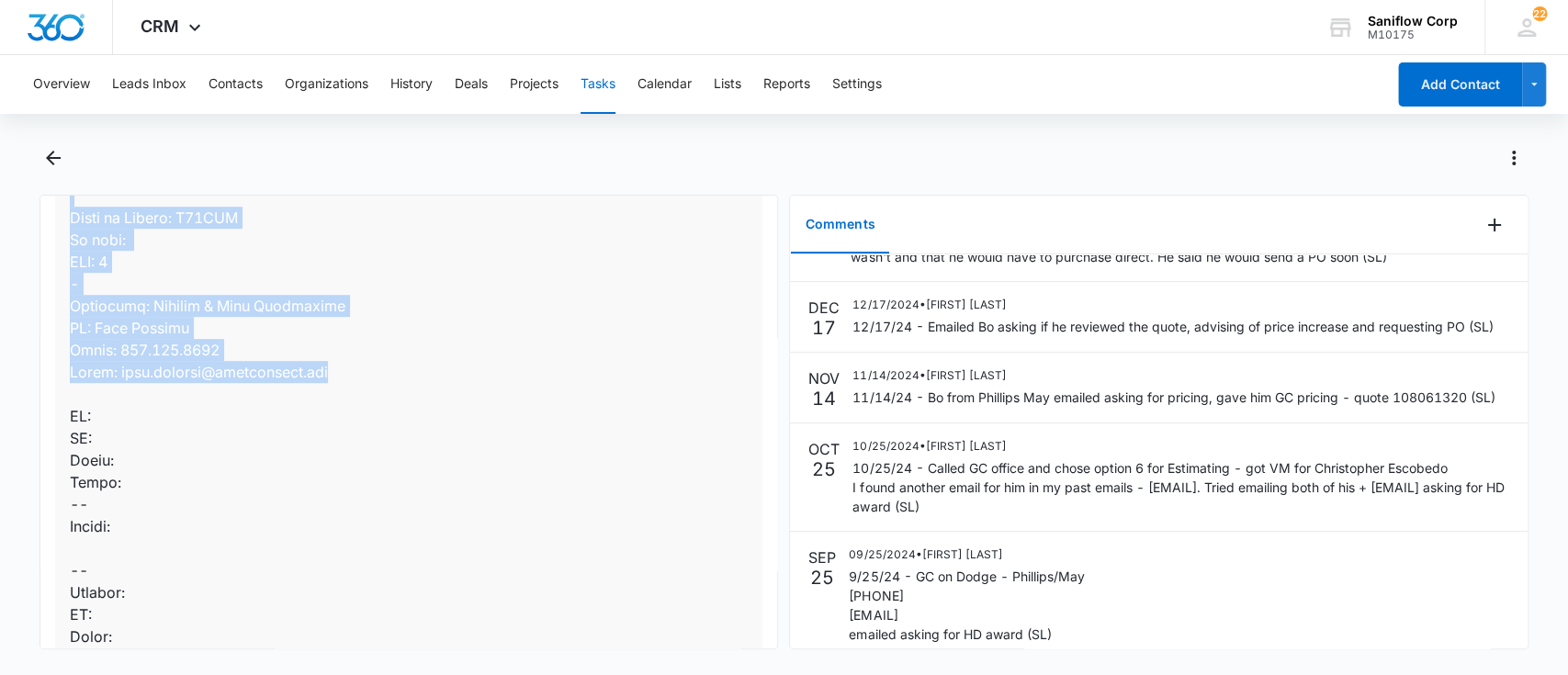 drag, startPoint x: 62, startPoint y: 377, endPoint x: 507, endPoint y: 378, distance: 445.00112 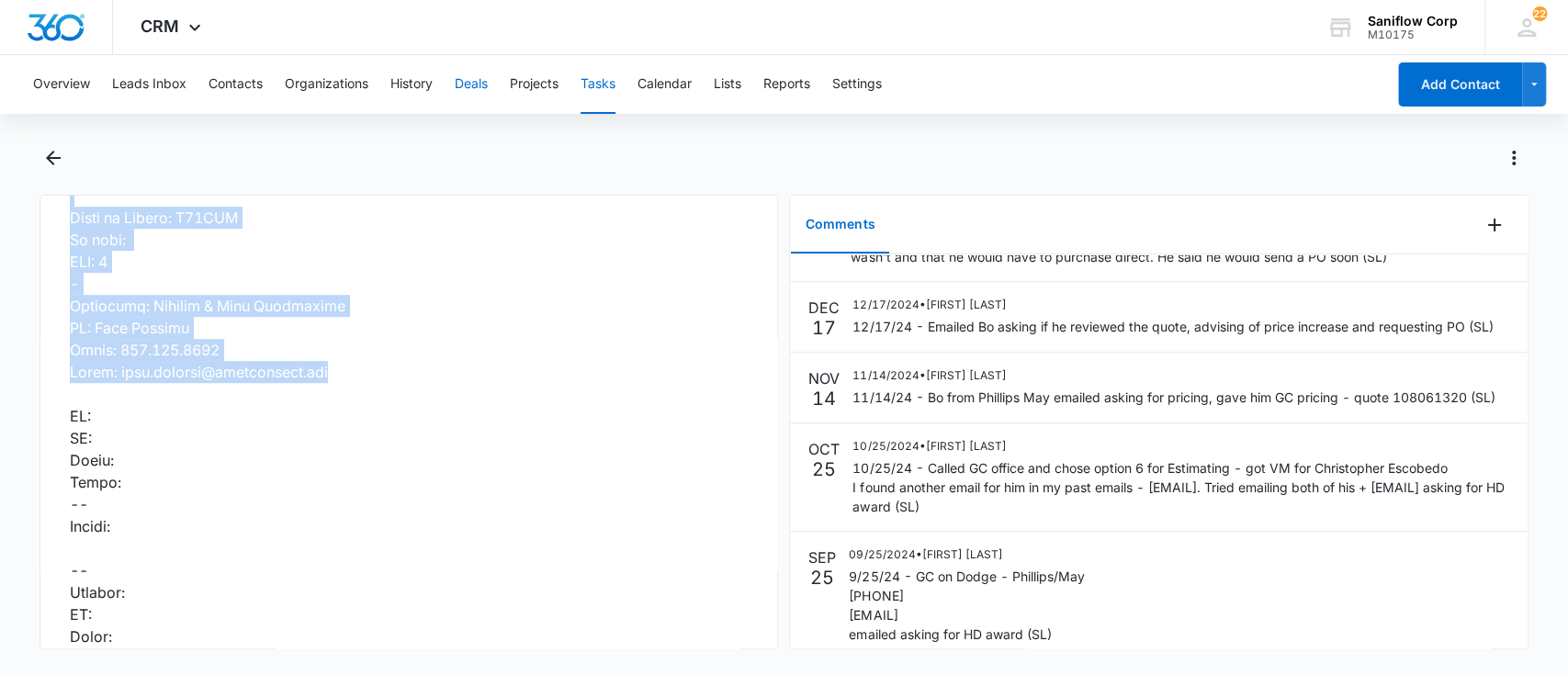 copy on "Feature: 1. Construction of a new, Type II-B, fully sprinklered, academic building (33,000 SF total) including a new storm shelter (9,000 SF). This new two-story building will include eighteen classrooms and three science labs. A portion of this new addition will function as a storm shelter. This project will provide pathways and infrastructure, only, for systems including the following: security updates including cameras, card access readers, door contacts, and a weapon management system. 2. Site improvements include revisions to parking/drives/service yard, landscaping, and underground utilities; regrading and pipe replacement of the existing pond; replacement of site lighting at selected locations; and new sidewalk & adjacent improvements along Stark Road and Seagoville Road.
*SANIFLOW SPECIFIED
Basis of Design: M06ACS
On spec:
QTY: 8
-
Architect: Perkins & Will Architects
PM: Tony Nielsen
Phone: 214.283.8702
Email: tony.nielsen@perkinswill.com" 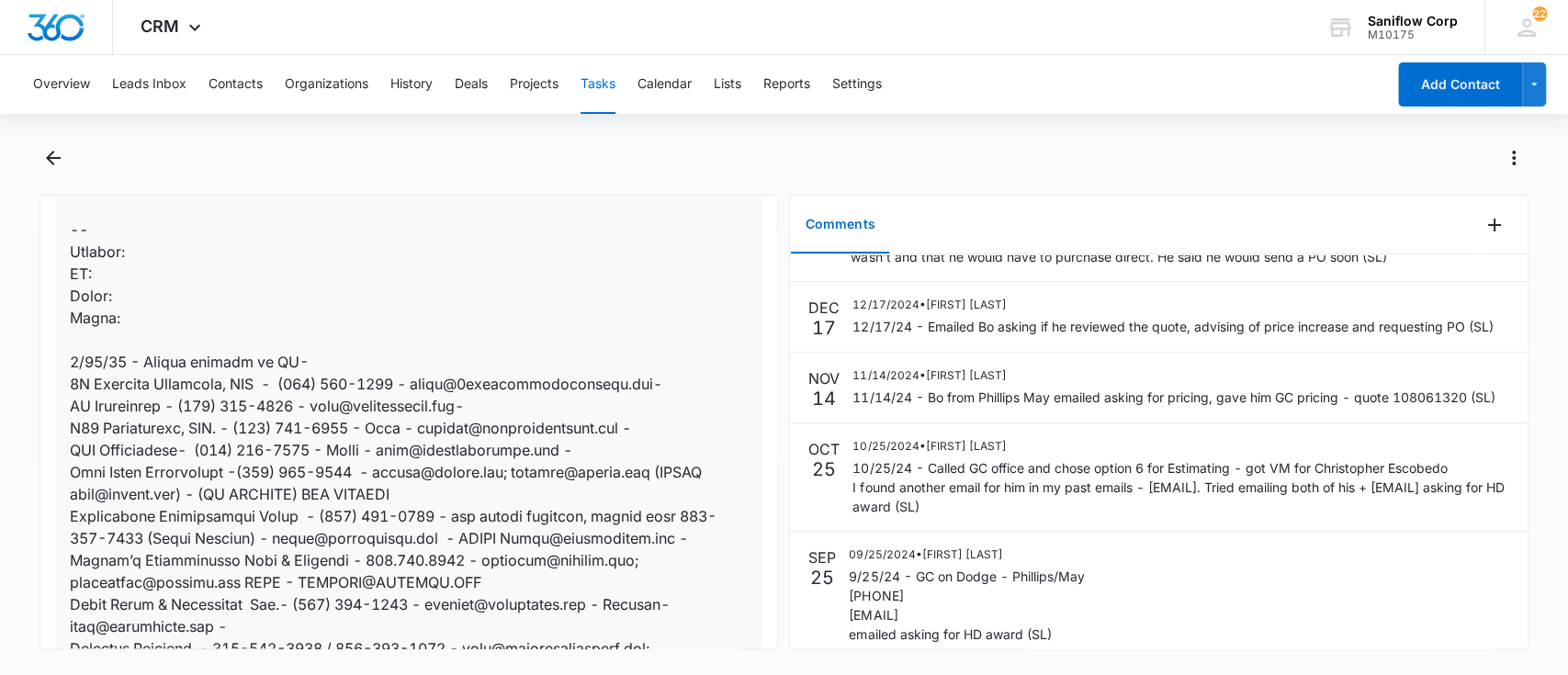 scroll, scrollTop: 1146, scrollLeft: 0, axis: vertical 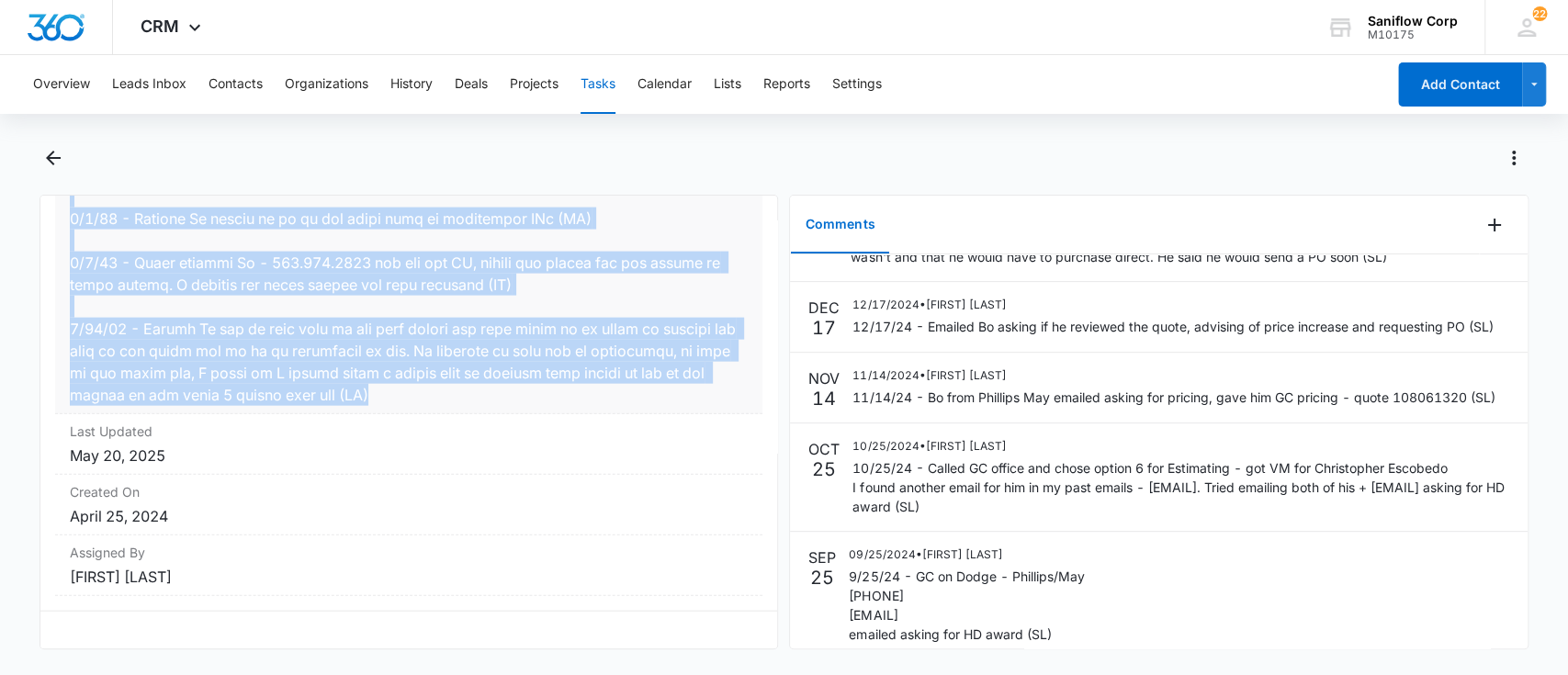 drag, startPoint x: 59, startPoint y: 341, endPoint x: 499, endPoint y: 384, distance: 442.09614 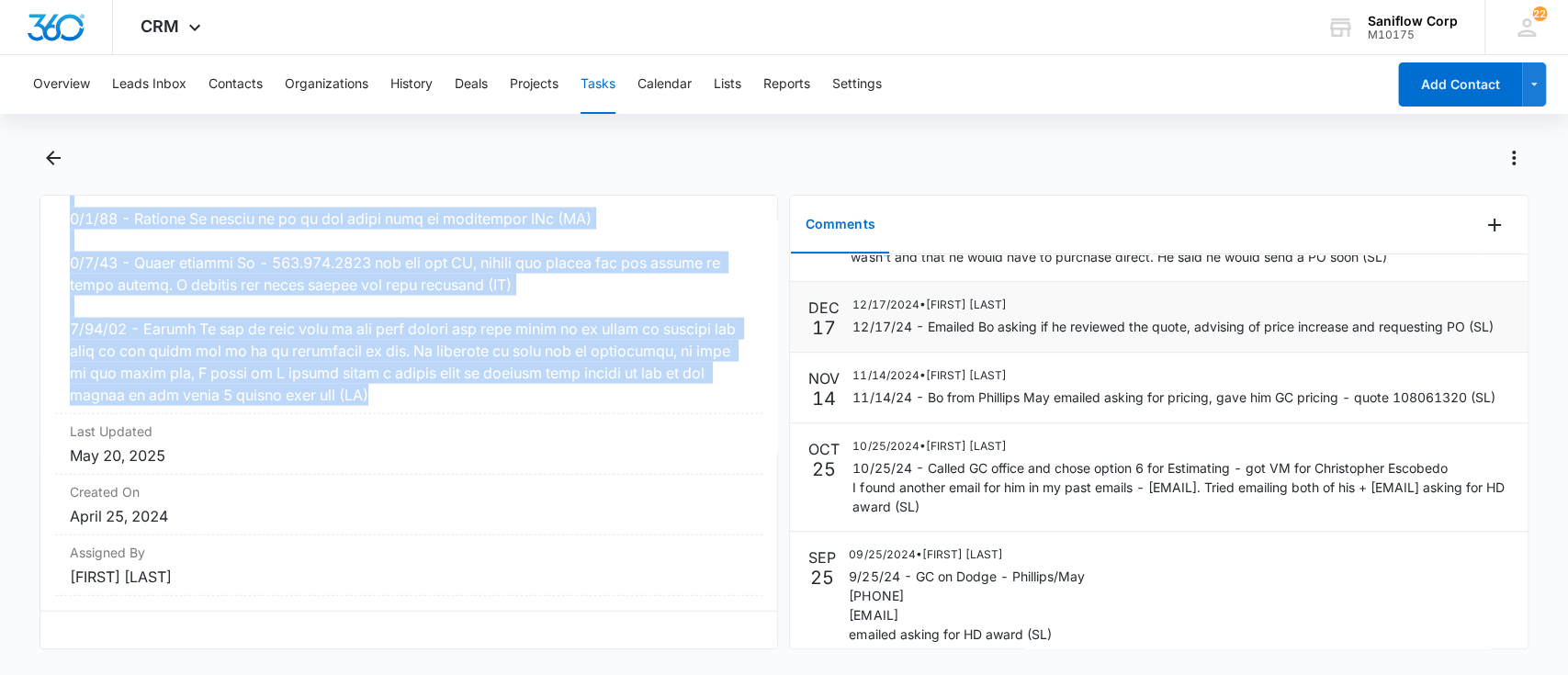 scroll, scrollTop: 0, scrollLeft: 0, axis: both 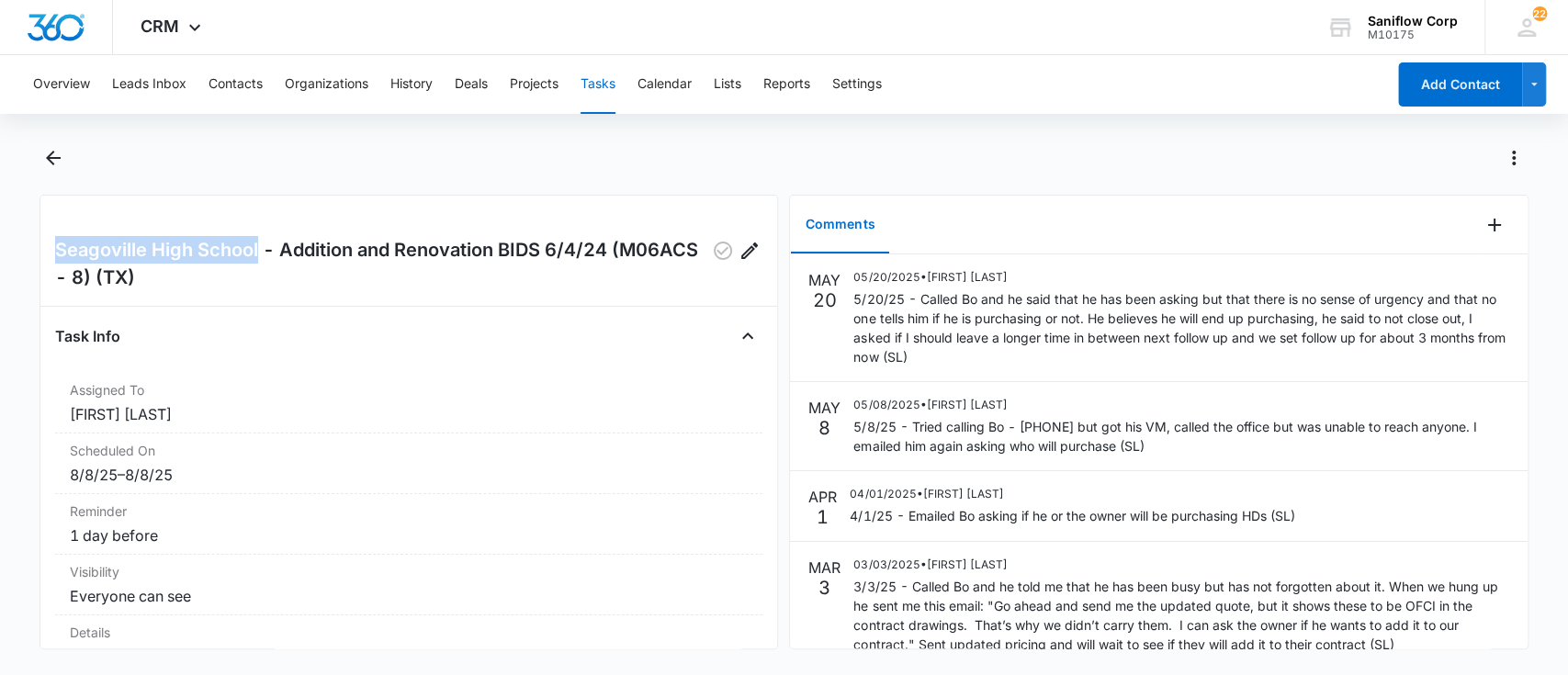 drag, startPoint x: 46, startPoint y: 247, endPoint x: 258, endPoint y: 262, distance: 212.53 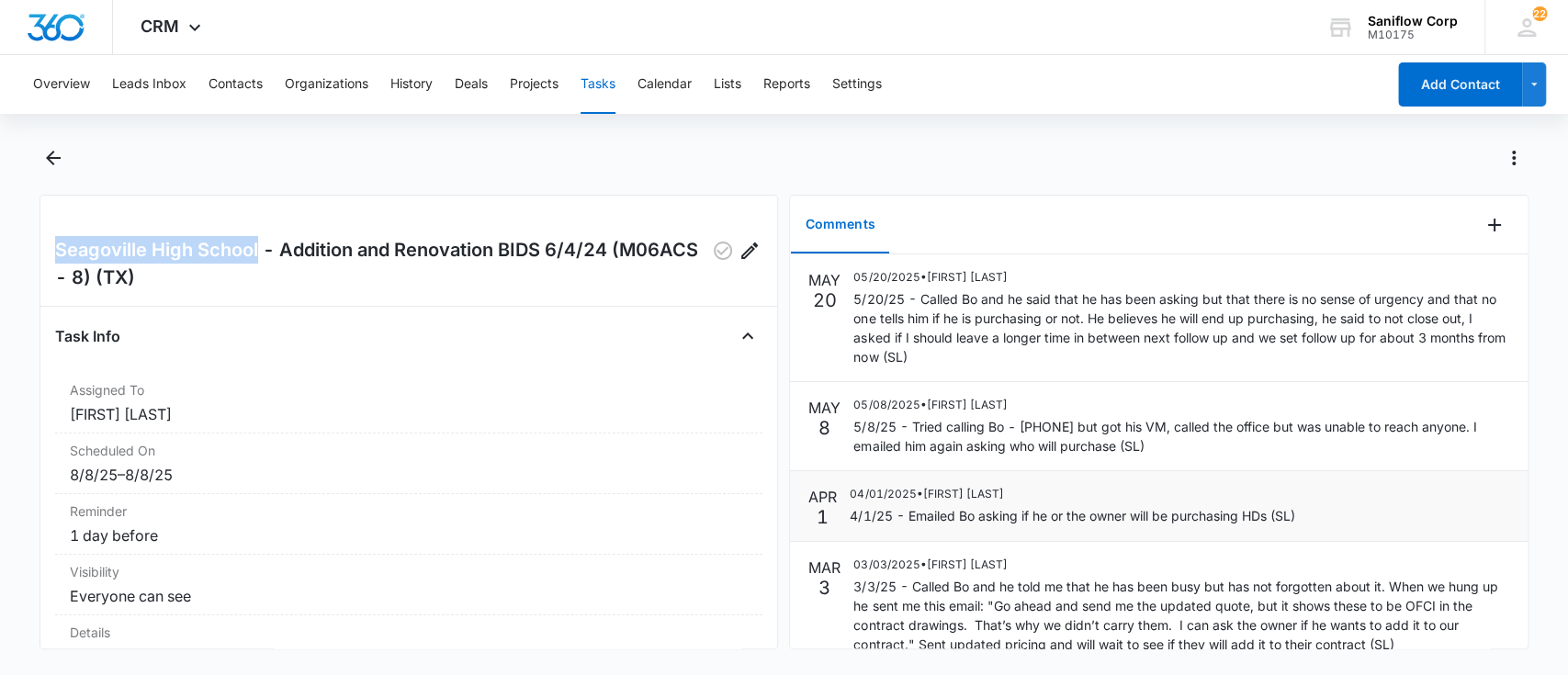 copy on "Seagoville High School" 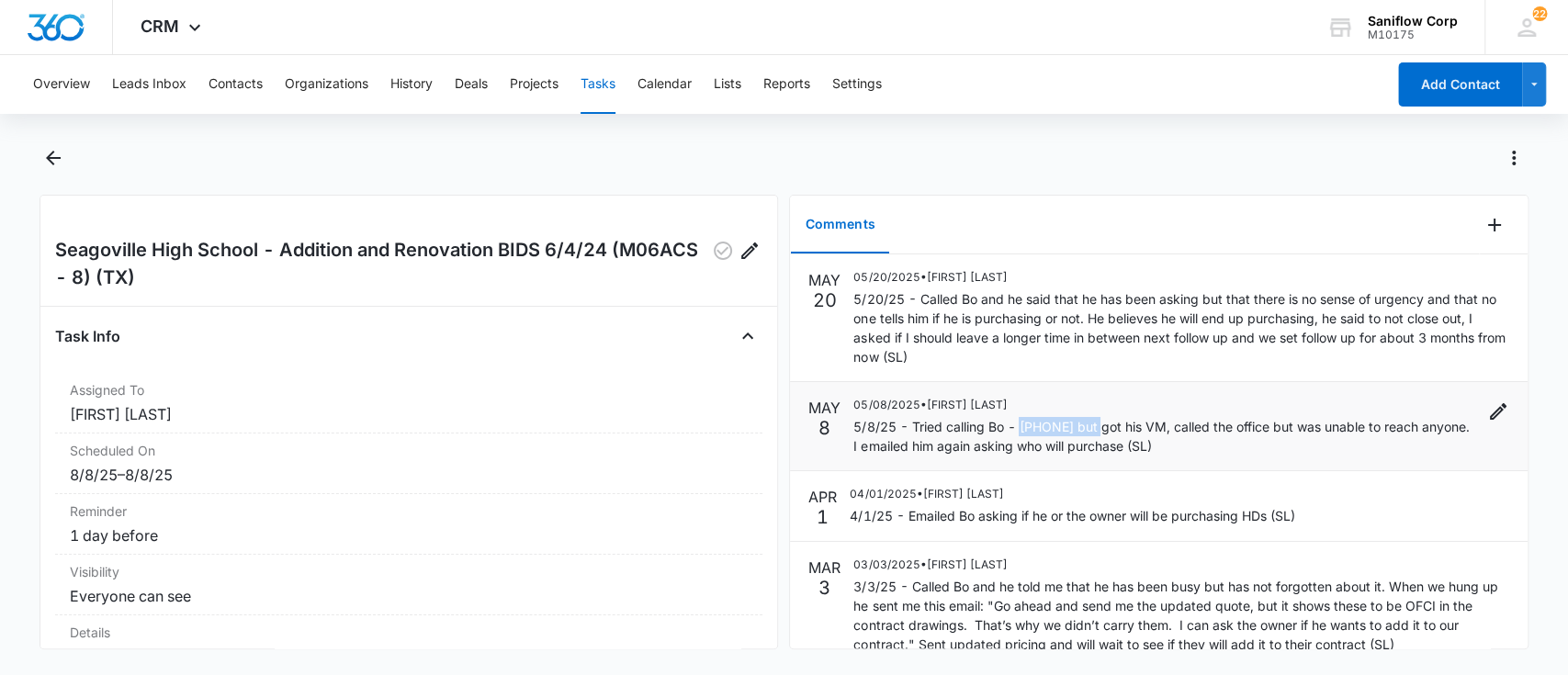 drag, startPoint x: 1019, startPoint y: 422, endPoint x: 1110, endPoint y: 422, distance: 91 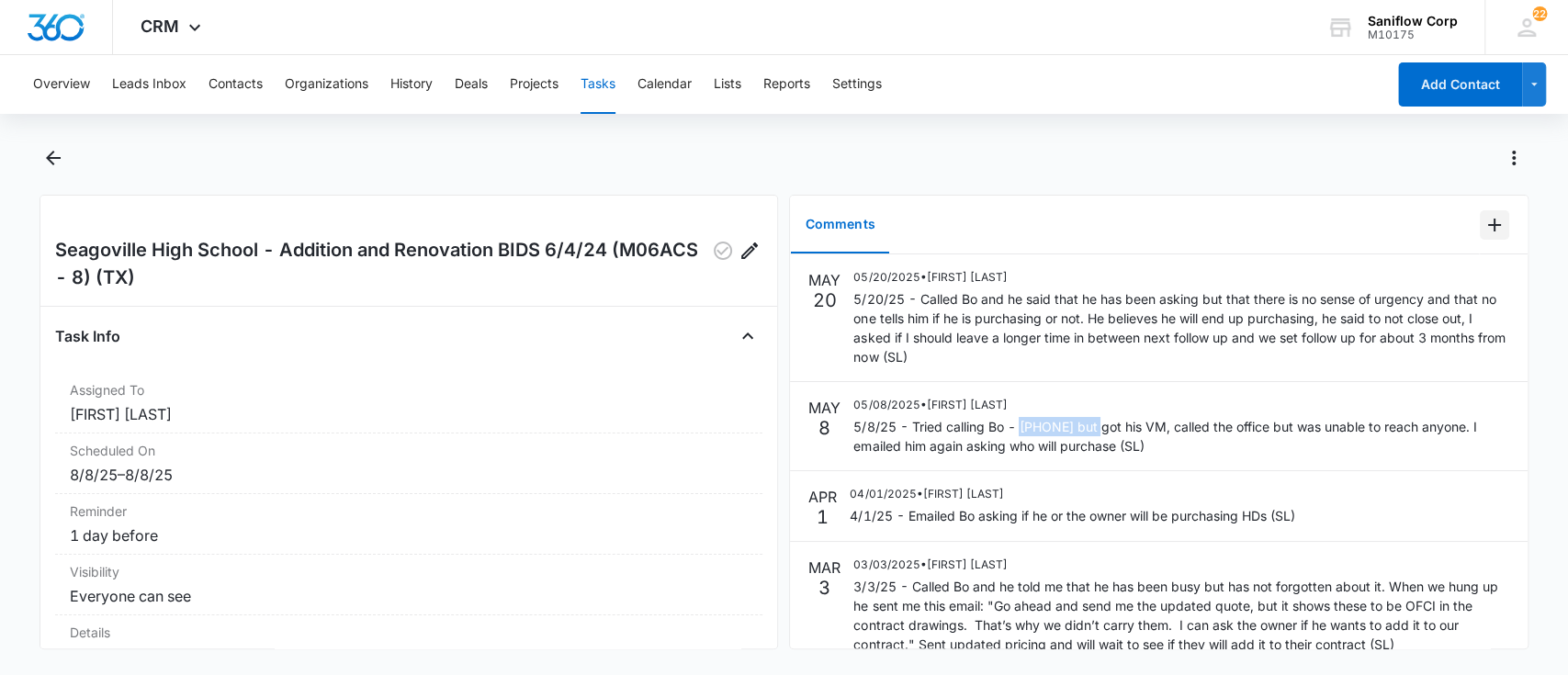 click at bounding box center (1495, 225) 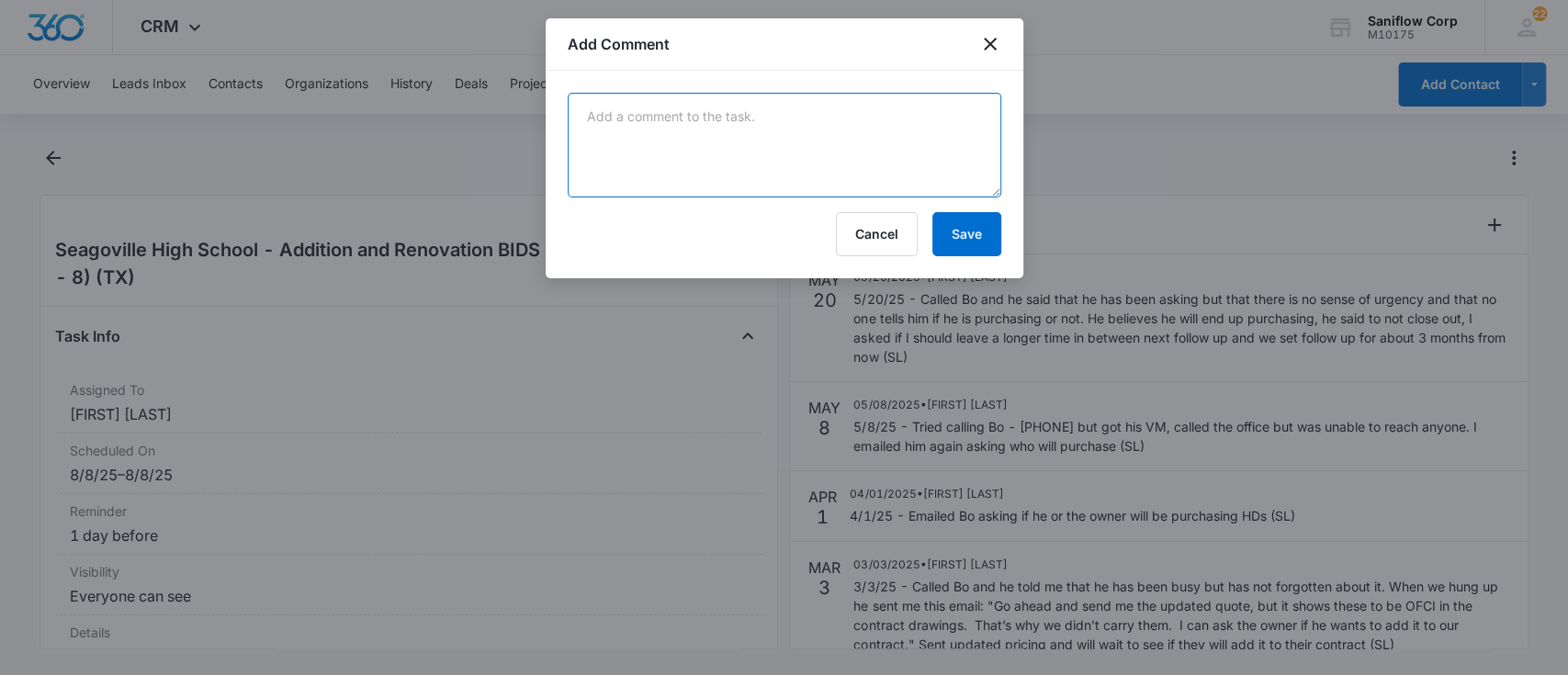 click at bounding box center (784, 145) 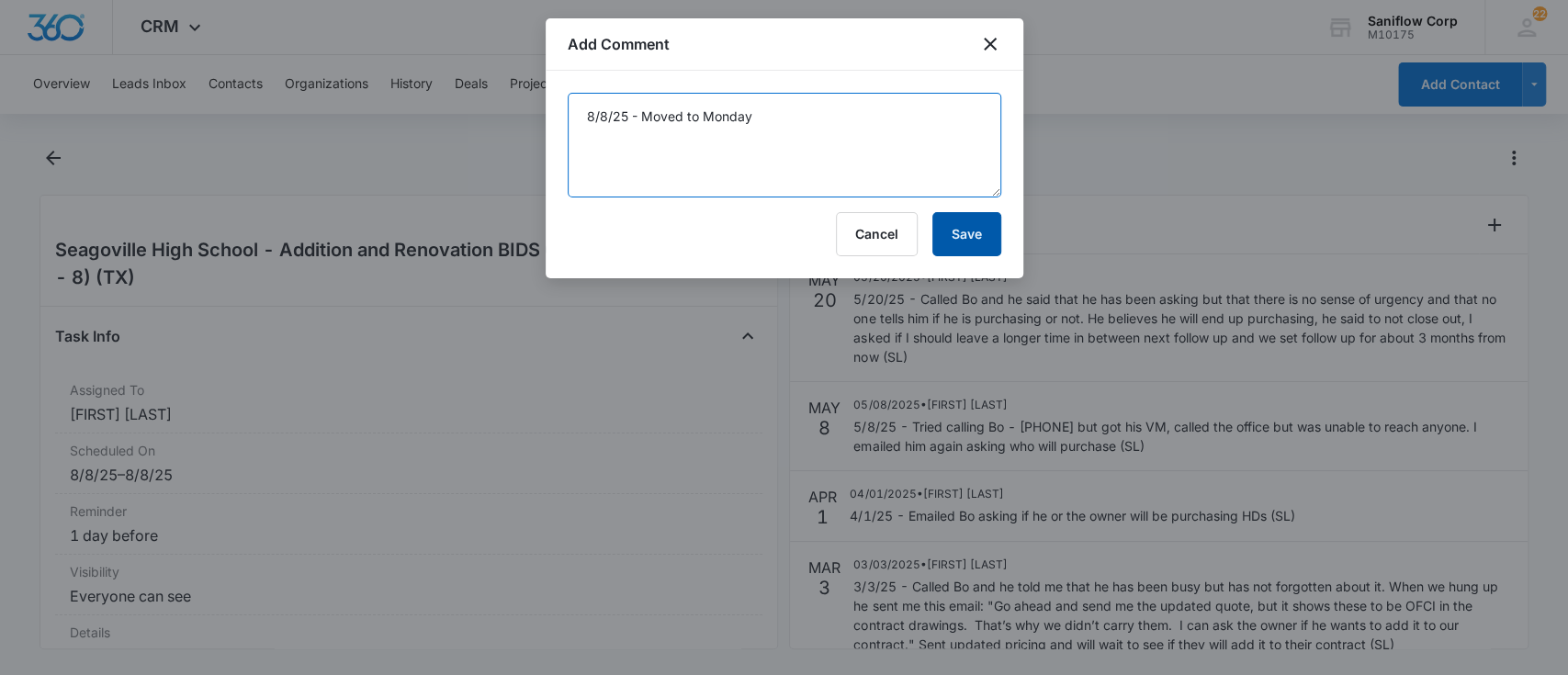 type on "8/8/25 - Moved to Monday" 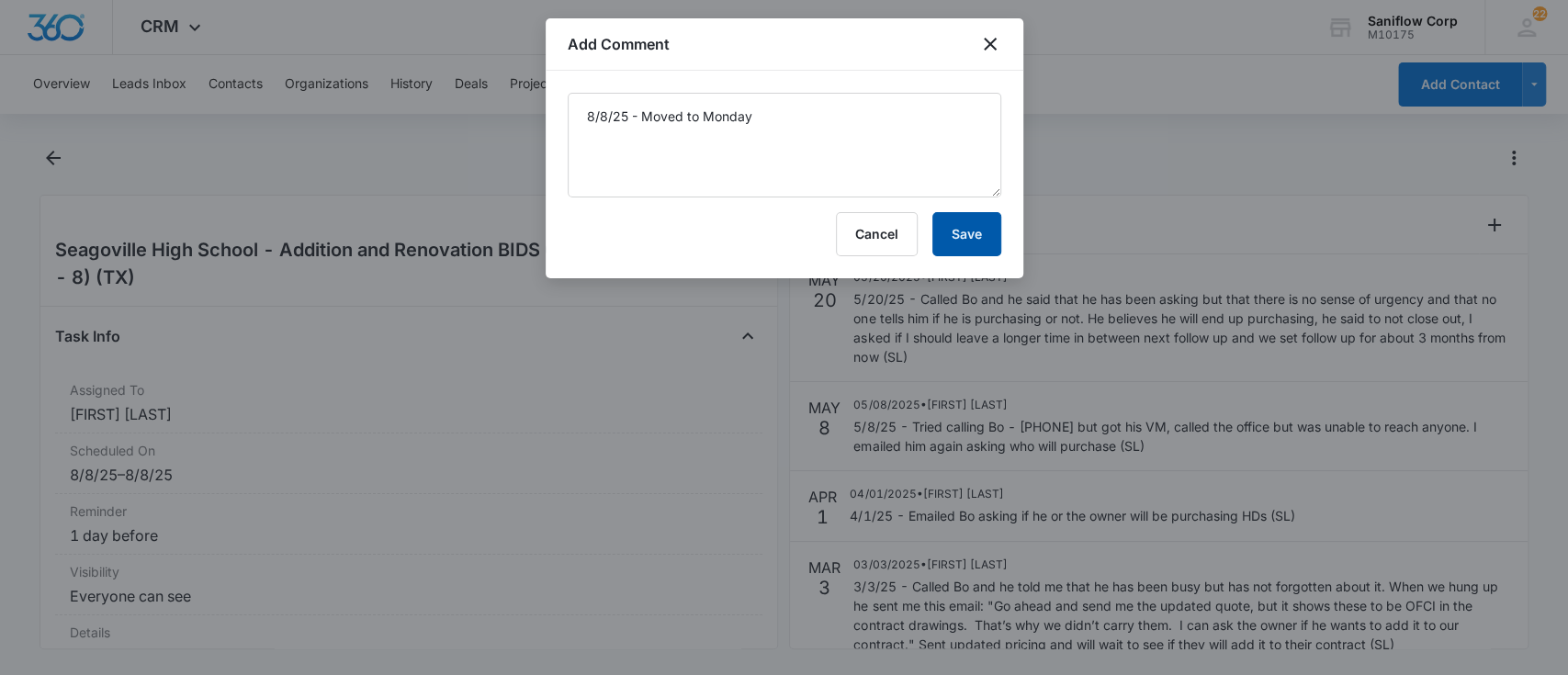 click on "Save" at bounding box center [966, 234] 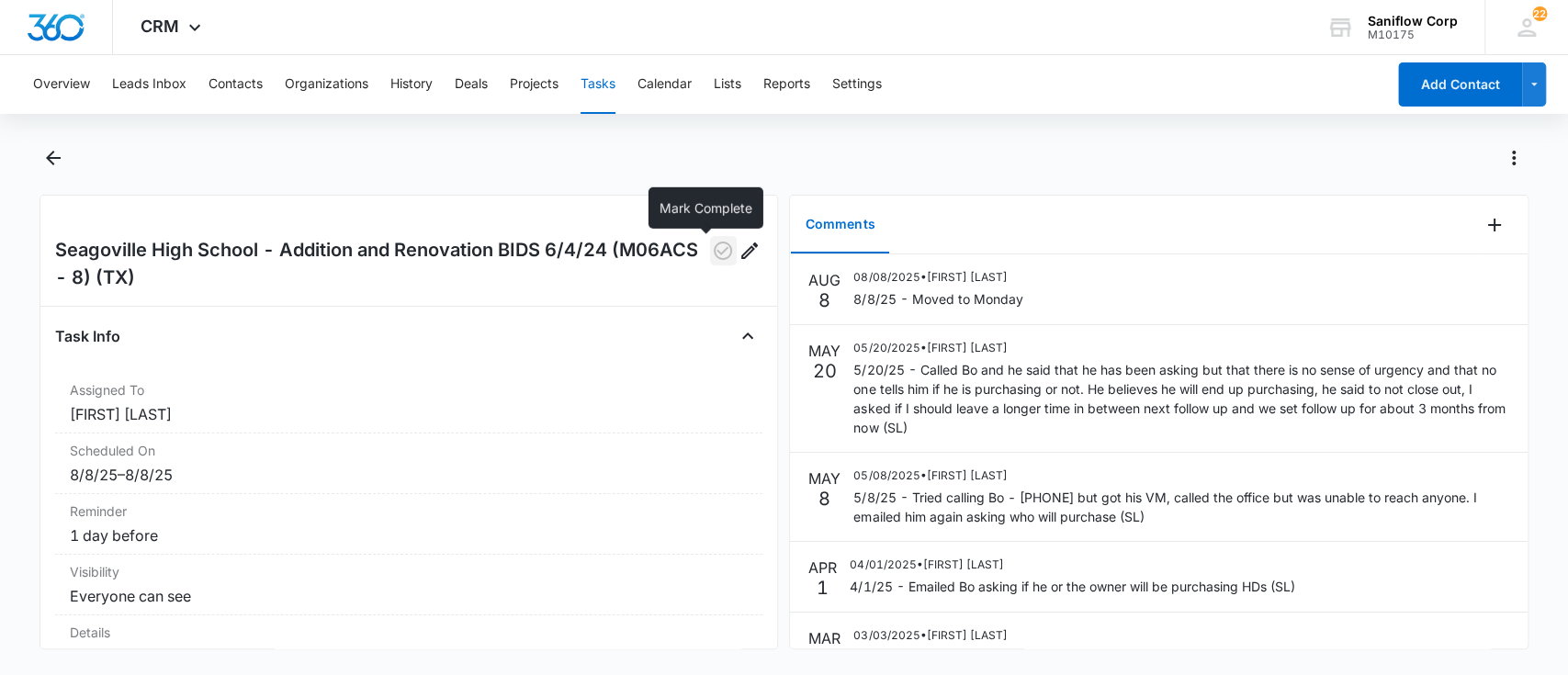 click 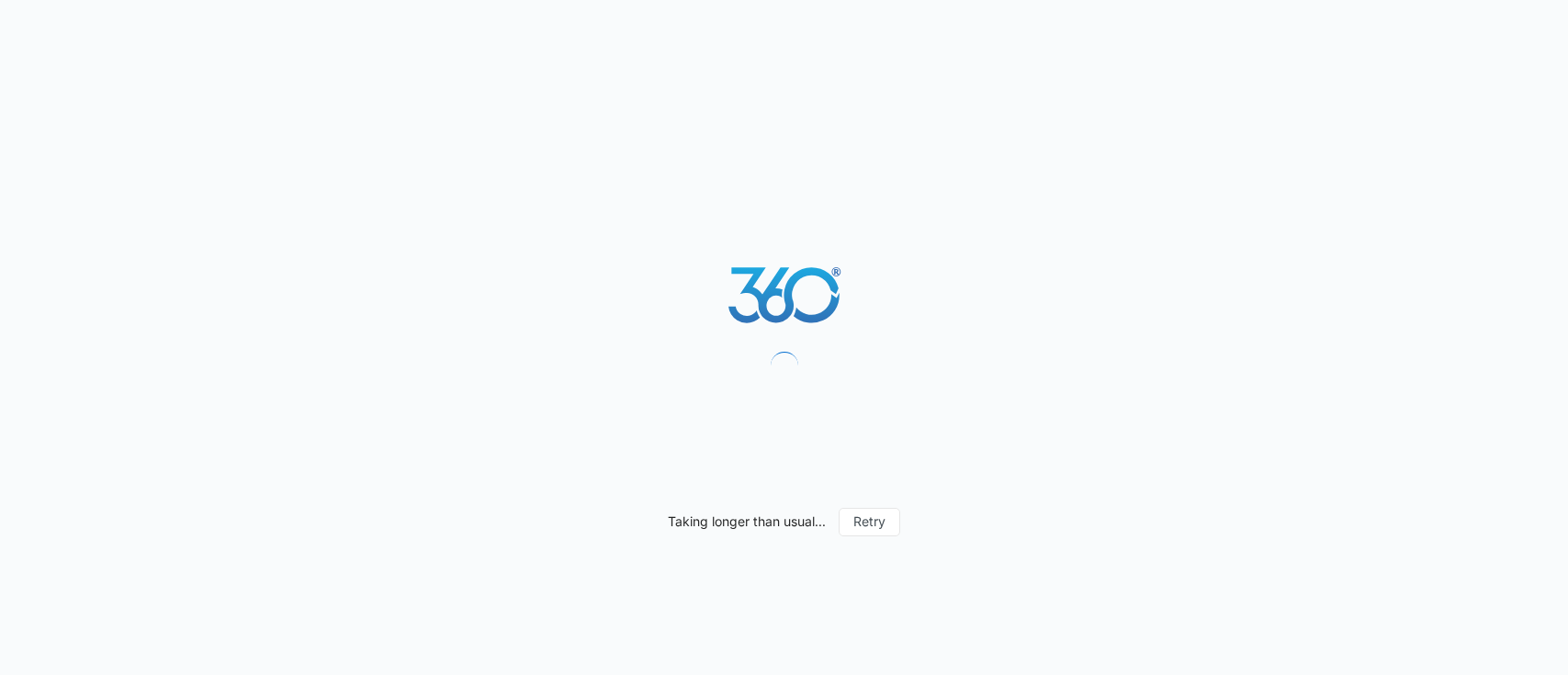 scroll, scrollTop: 0, scrollLeft: 0, axis: both 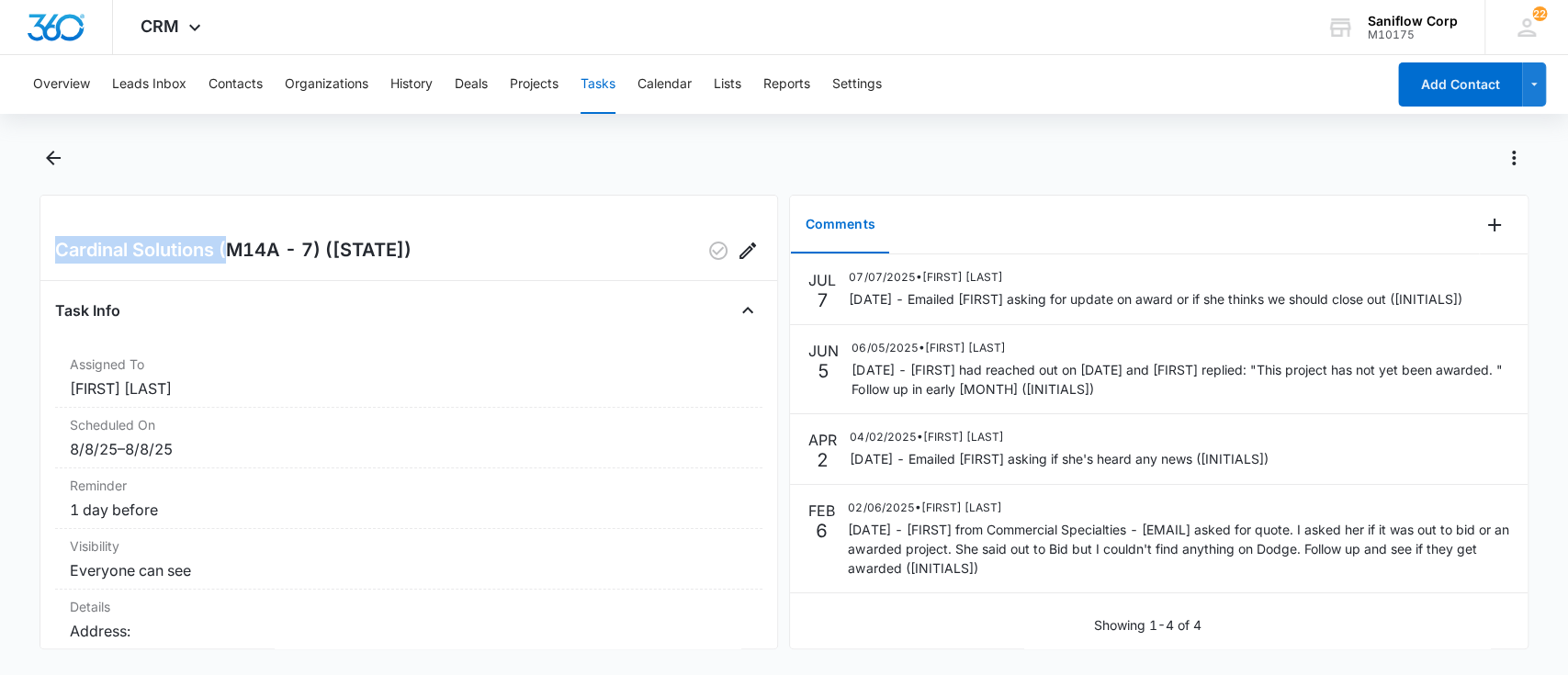 drag, startPoint x: 45, startPoint y: 229, endPoint x: 226, endPoint y: 233, distance: 181.04419 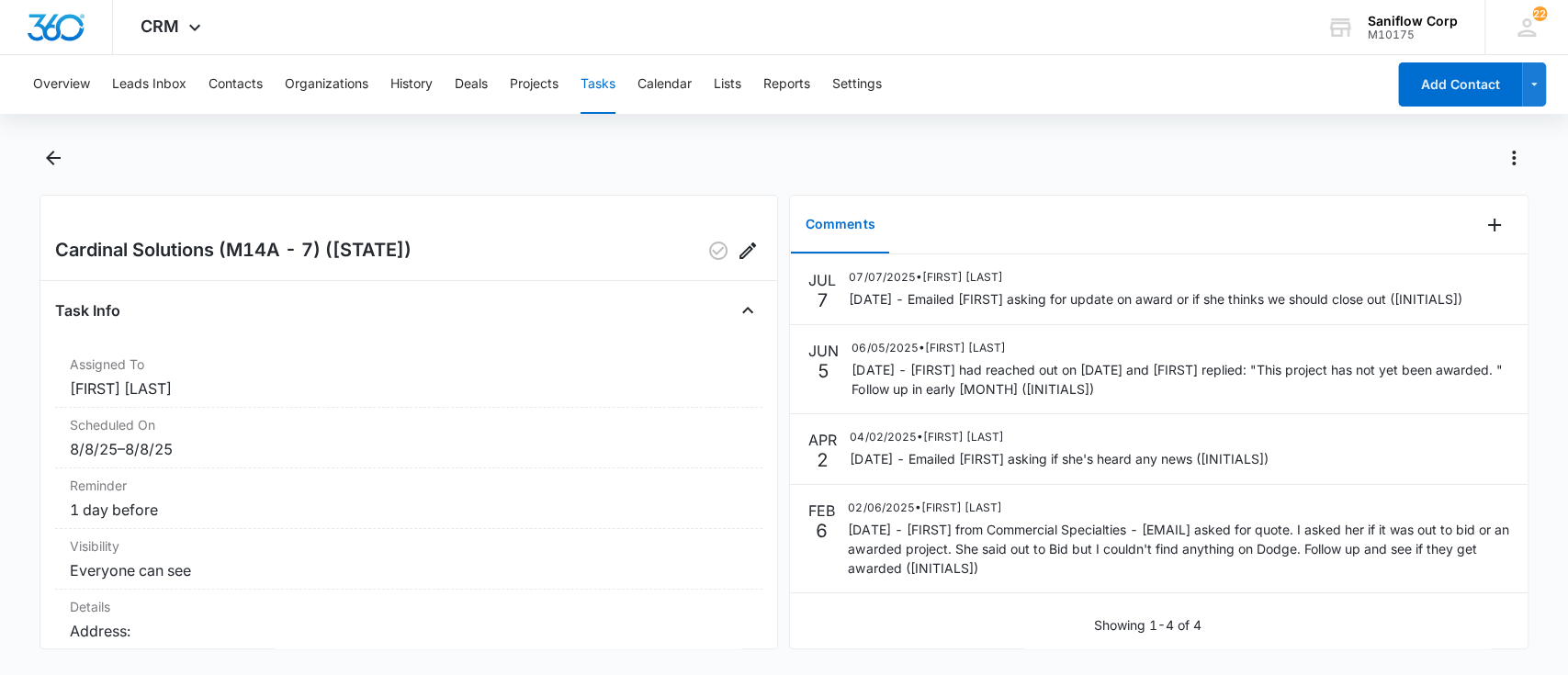 click on "Cardinal Solutions (M14A - 7) (IL) Task Info Assigned To Samantha Layedra Scheduled On 8/8/25   –   8/8/25 Reminder 1 day before Visibility Everyone can see Details Dodge:
Address:
Feature:
*SANIFLOW SPECIFIED --- only if we are on spec.
Basis of Design:
On spec:
QTY:
-
Architect:
PM:
Phone:
Email:
CM:
PM:
Phone:
Email:
--
Quoted:
--
Awarded:
PM:
Phone:
Email:
2/6/25 - Carol from Commercial Specialties - carolg@commercialspecialties.com asked for quote. I asked her if it was out to bid or an awarded project. She said out to Bid but I couldn't find anything on Dodge. Follow up and see if they get awarded (SL)
4/2/25 - Emailed Carol asking if she's heard any news (SL)
6/5/25 - Juli had reached out on 5/20 and Carol replied: "This project has not yet been awarded. " Follow up in early July (SL)
7/7/25 - Emailed Carol asking for update on award or if she thinks we should close out (SL) Last Updated July 07, 2025 Created On February 06, 2025 Assigned By Samantha Layedra Comments JUL 7 5" at bounding box center [784, 407] 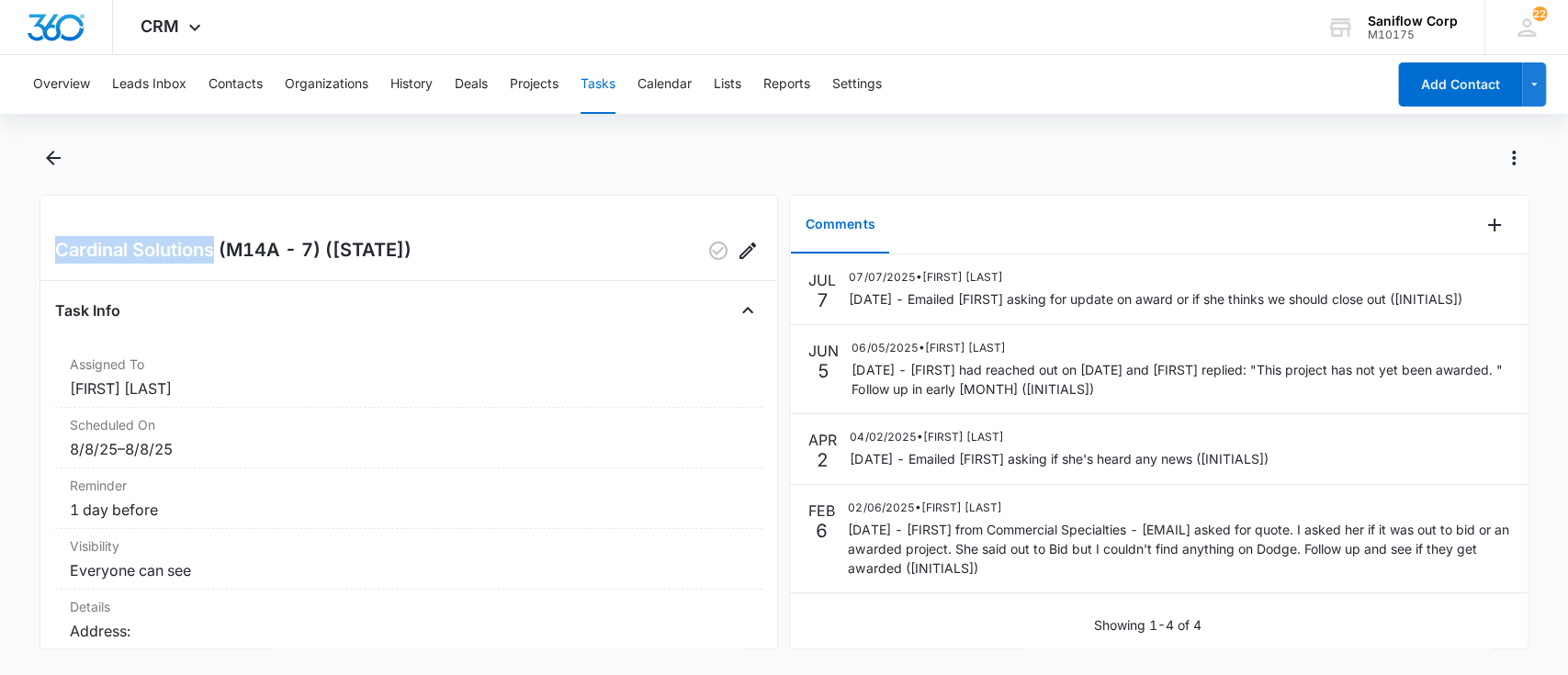 drag, startPoint x: 31, startPoint y: 248, endPoint x: 176, endPoint y: 246, distance: 145.01379 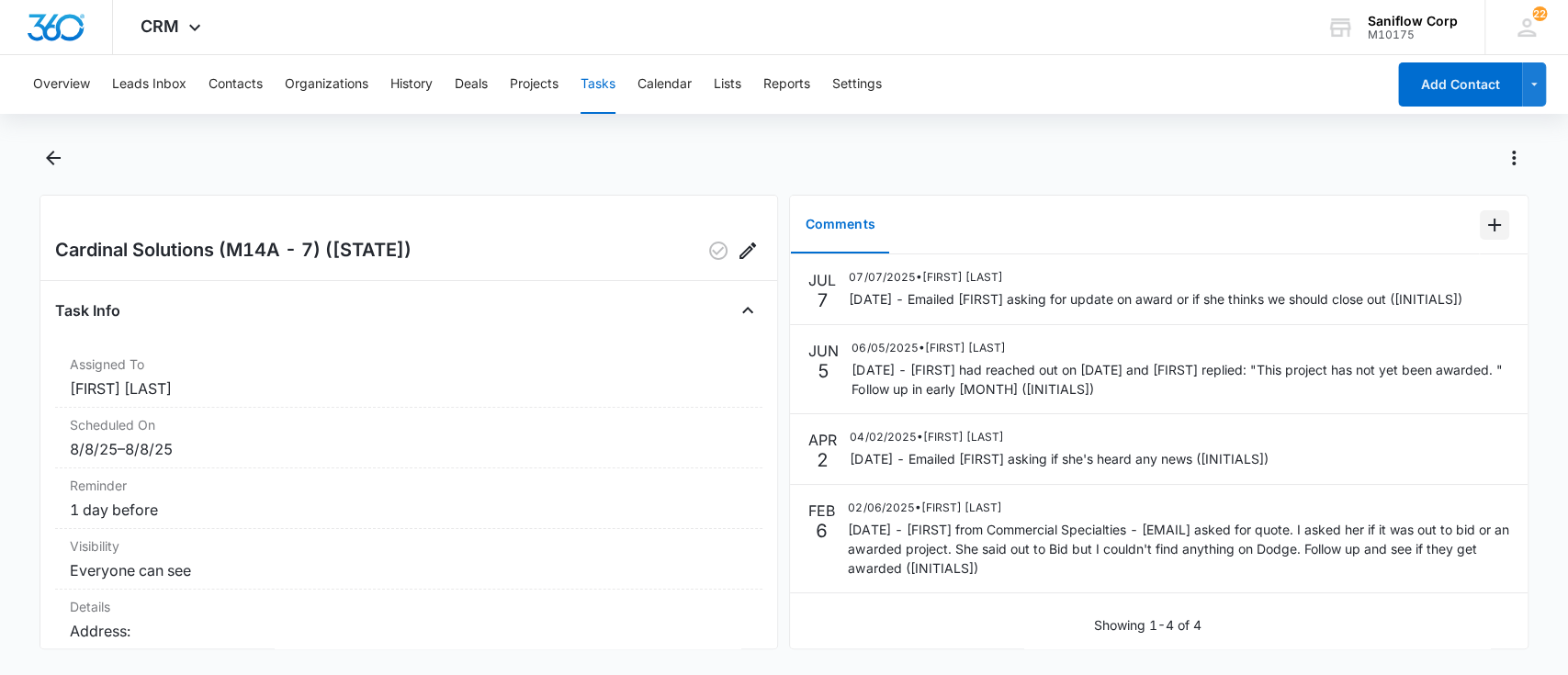 drag, startPoint x: 1465, startPoint y: 244, endPoint x: 1472, endPoint y: 232, distance: 13.892444 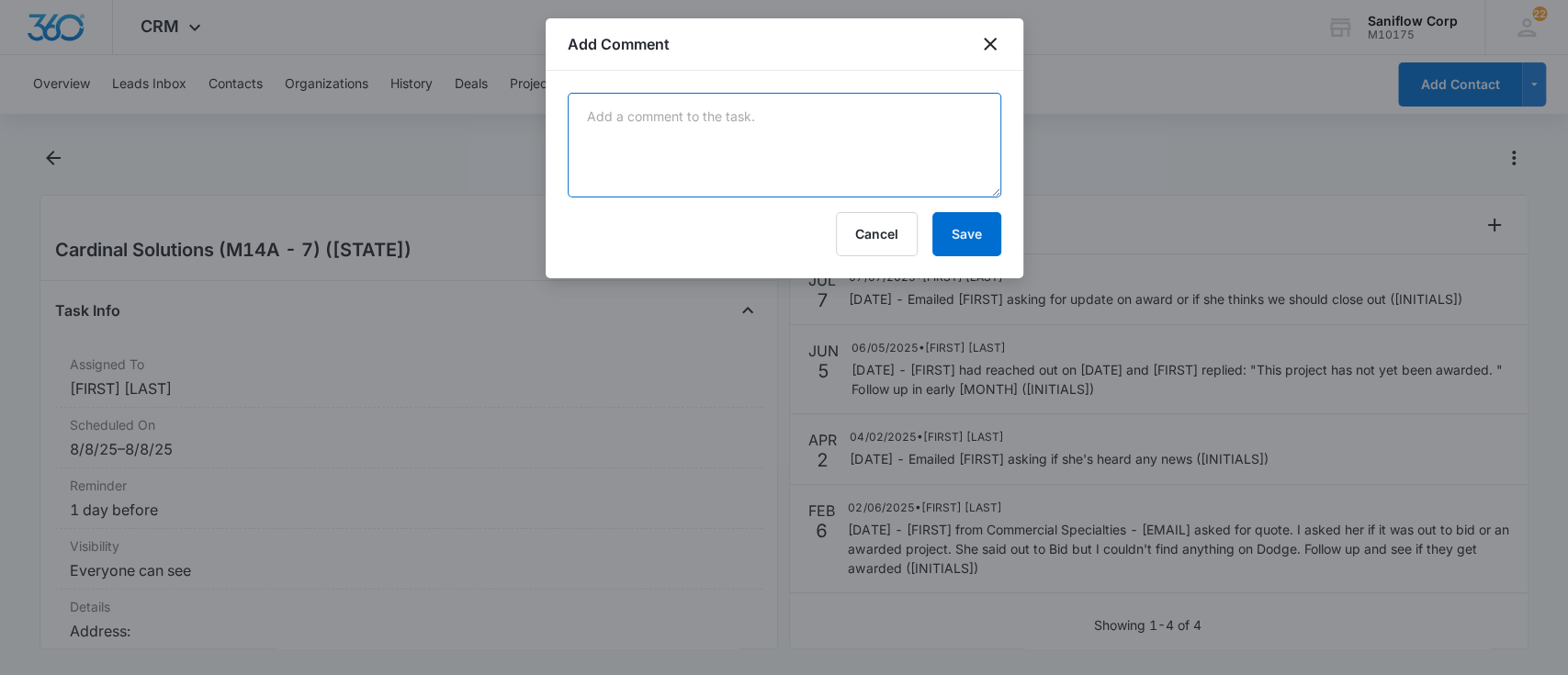click at bounding box center [784, 145] 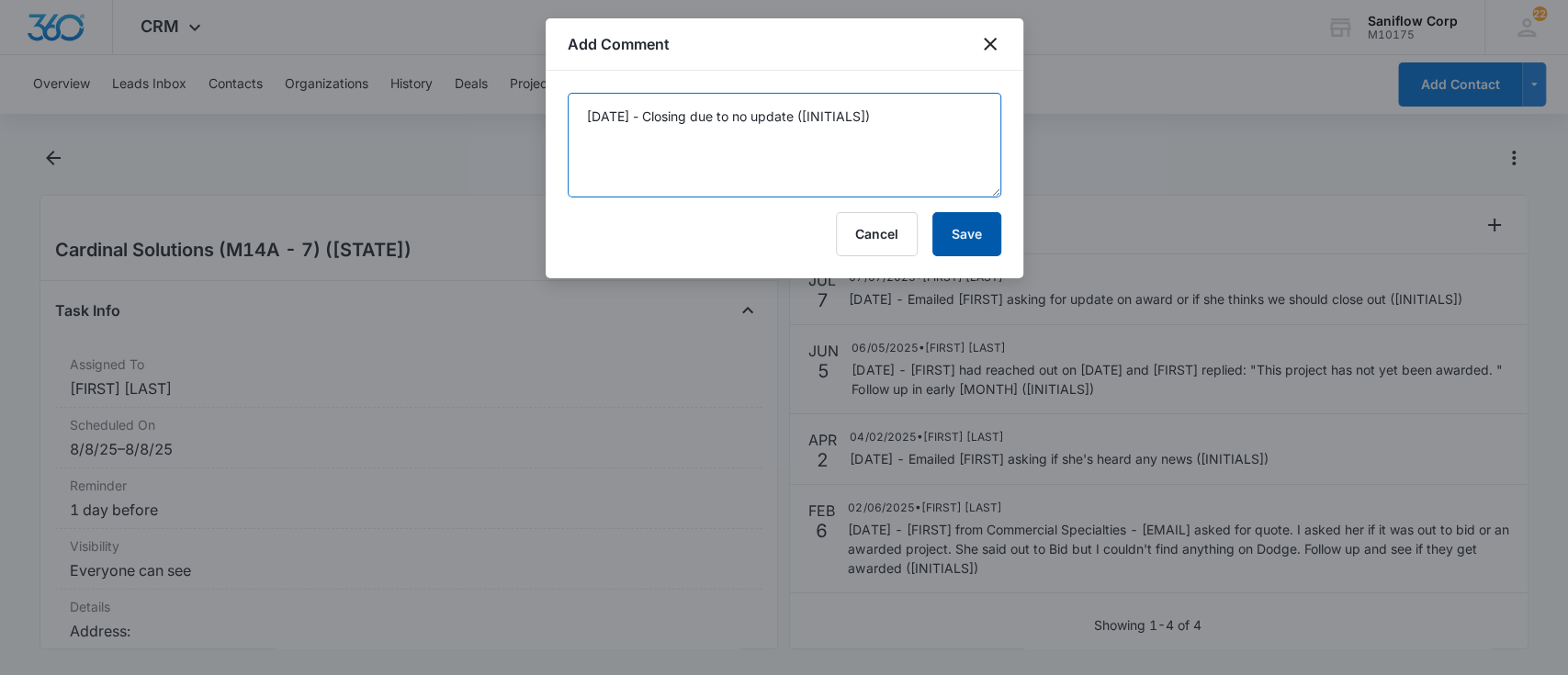 type on "8/8/25 - Closing due to no update (SL)" 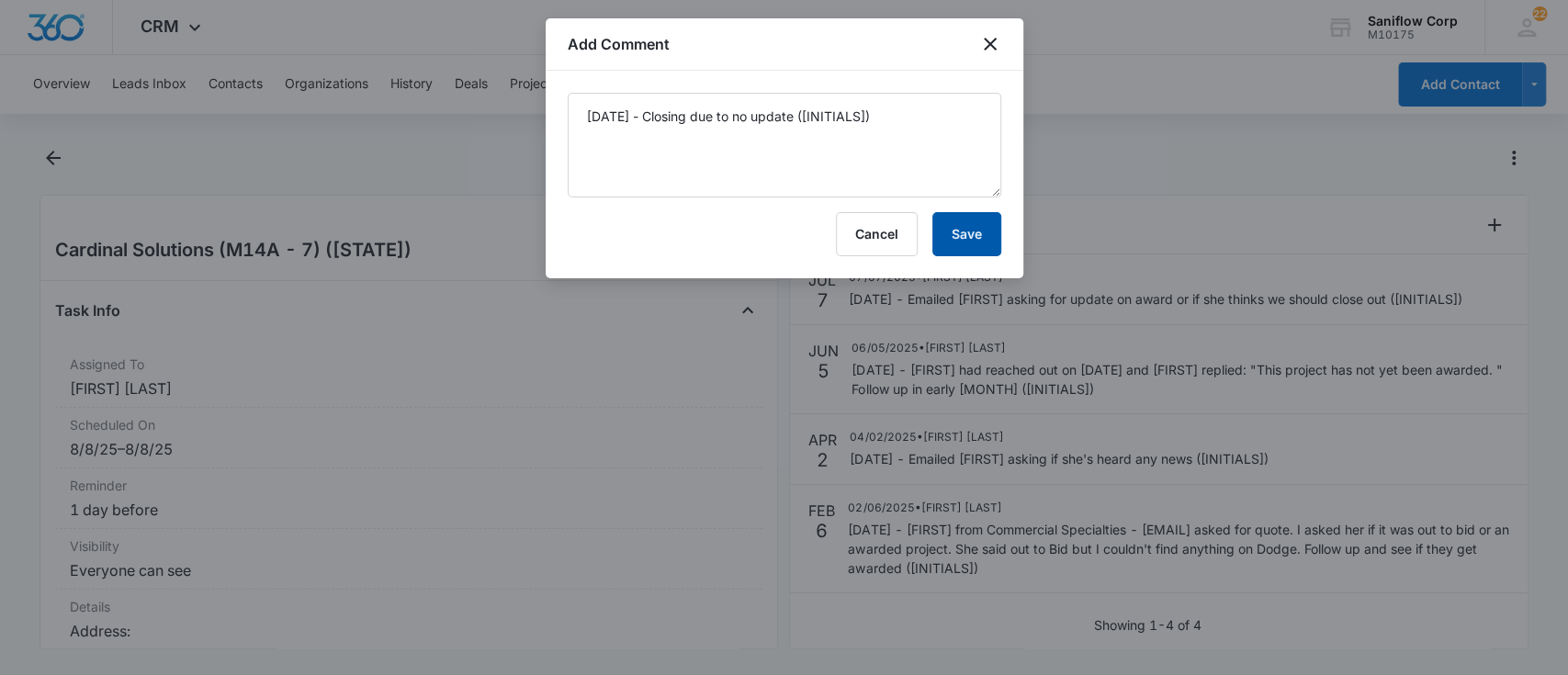 click on "Save" at bounding box center (966, 234) 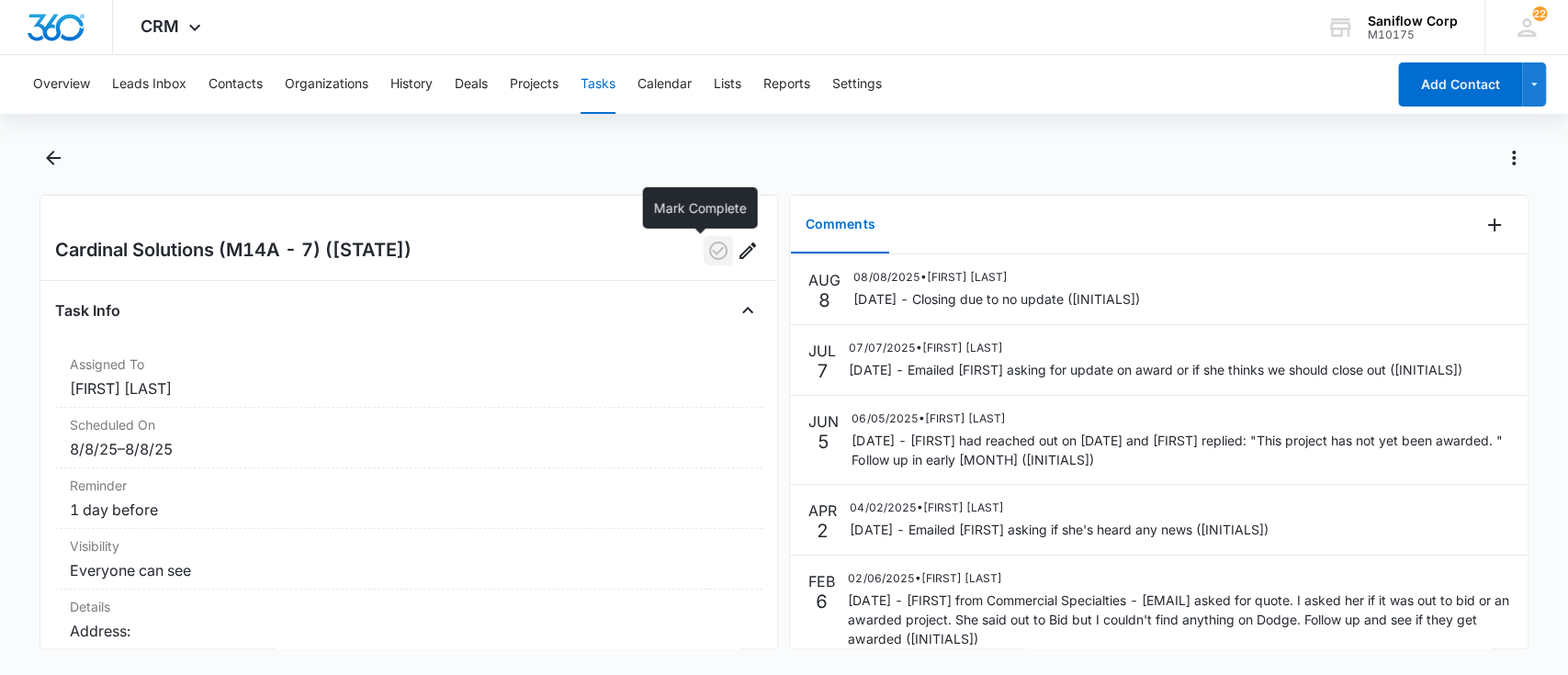 click 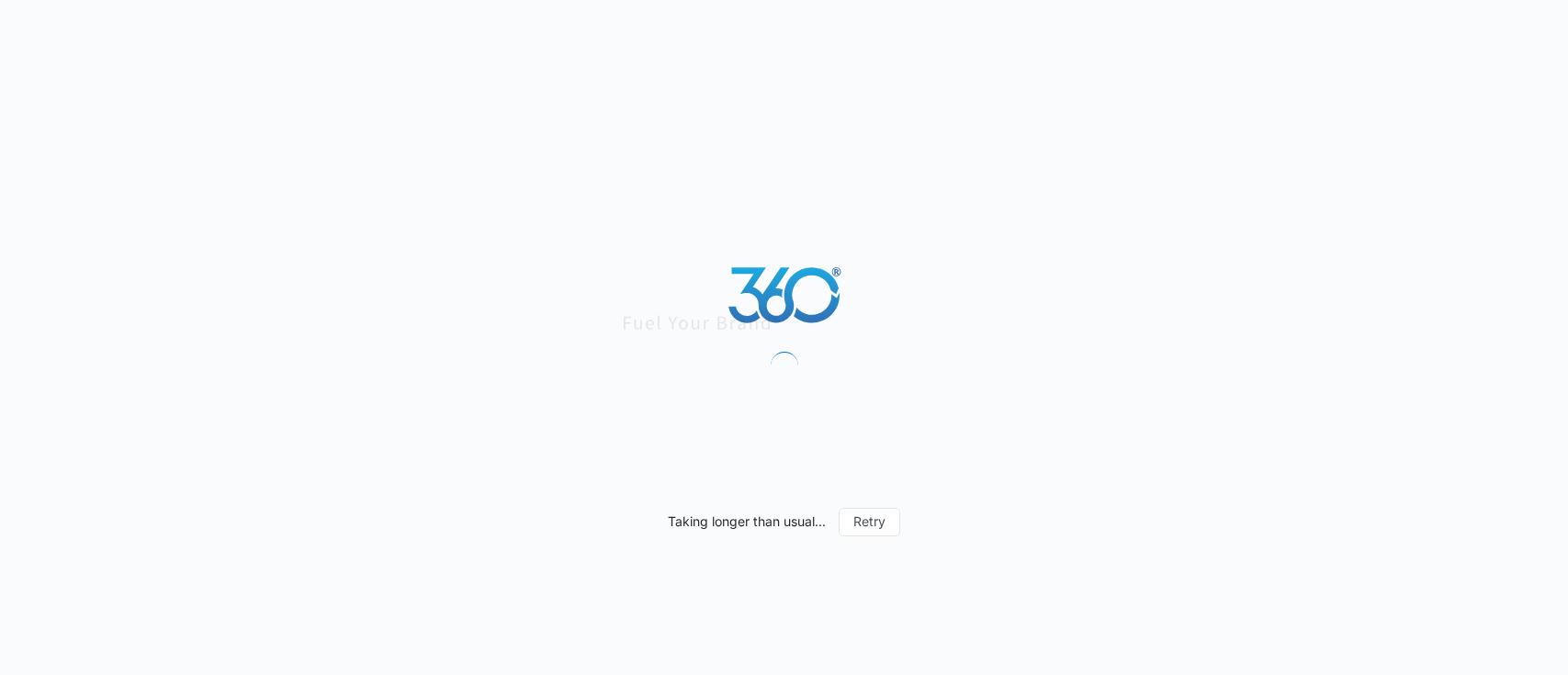 scroll, scrollTop: 0, scrollLeft: 0, axis: both 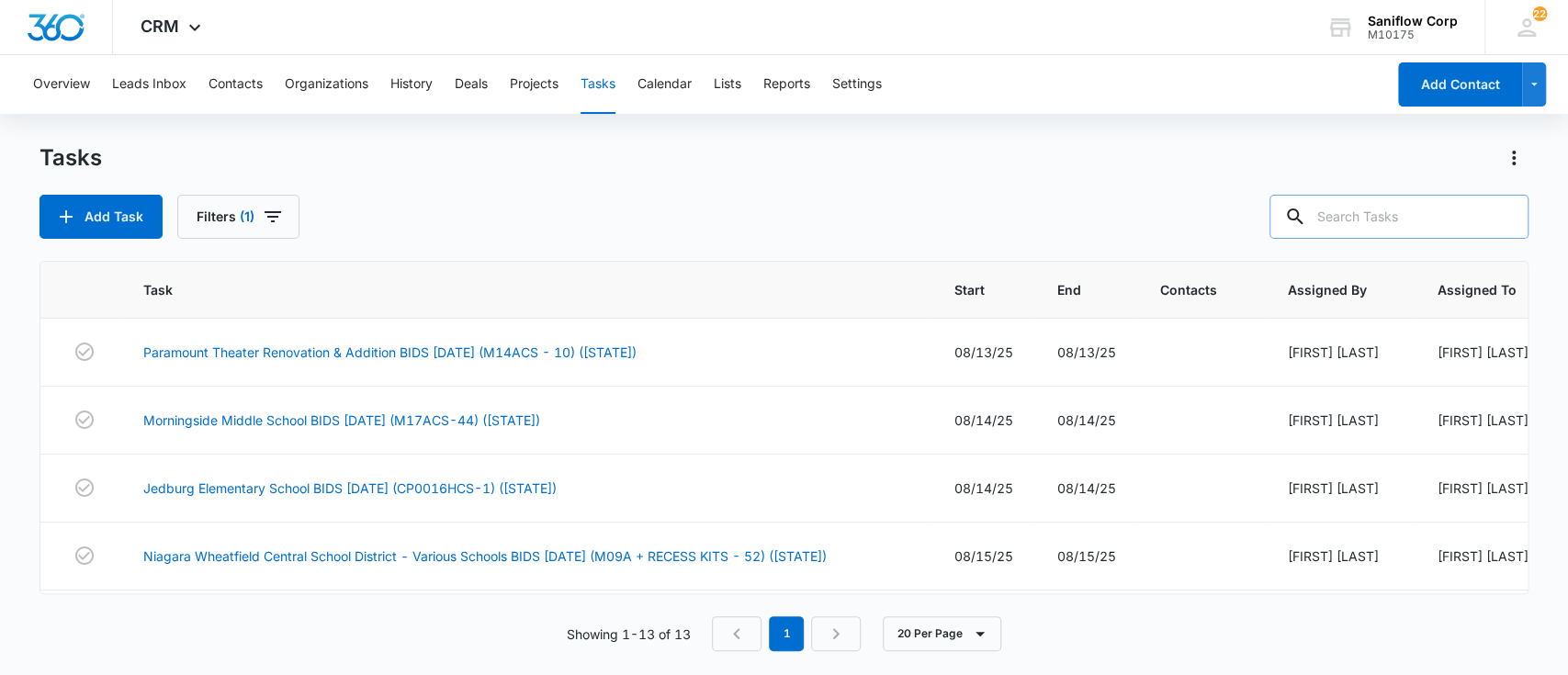 click at bounding box center (1399, 217) 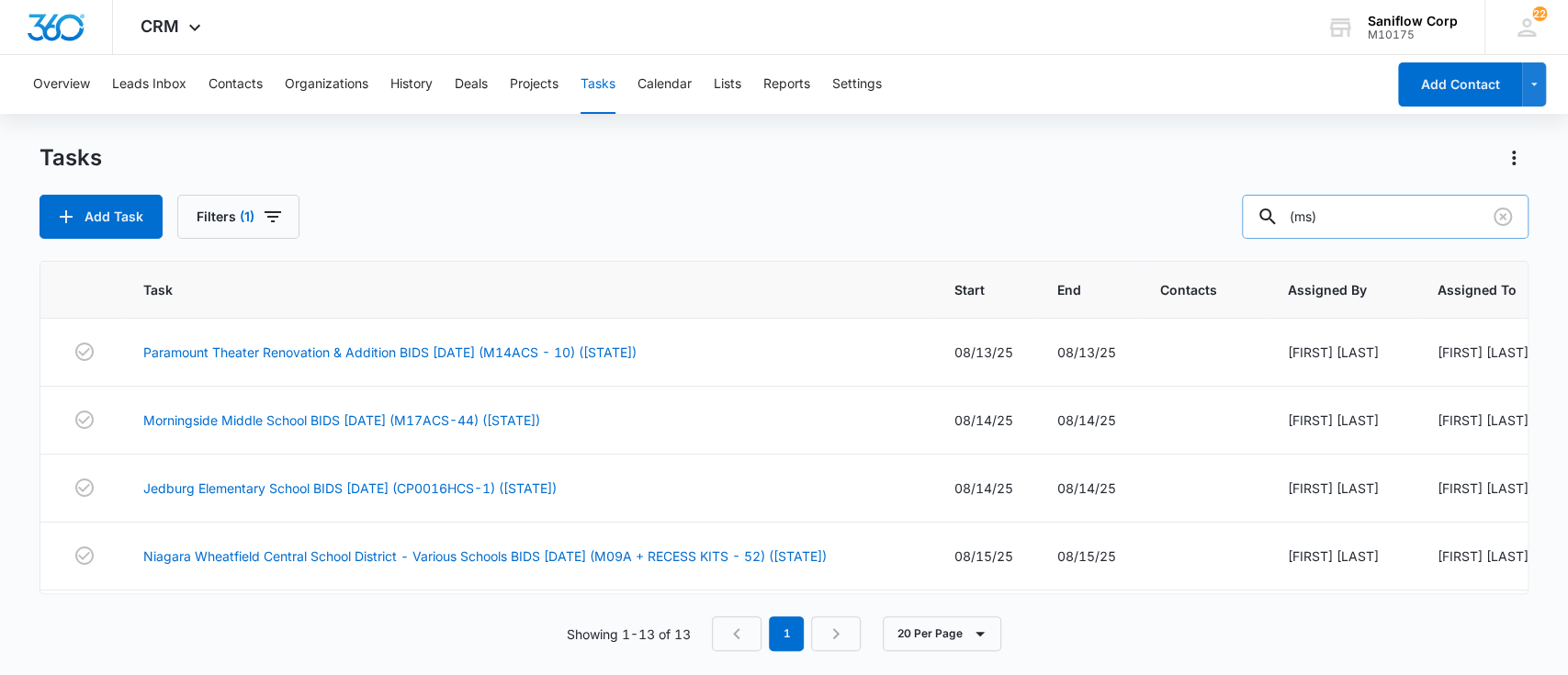type on "(ms)" 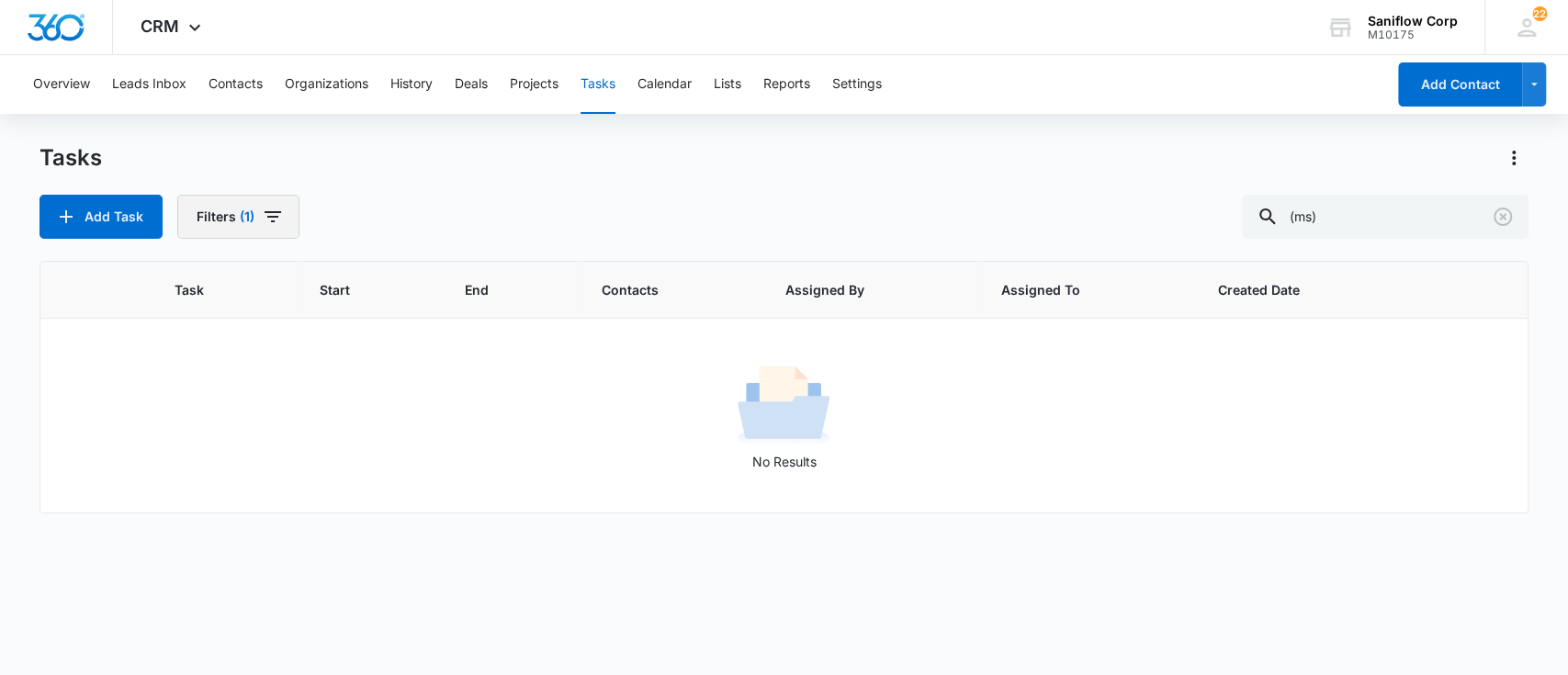 click on "Filters (1)" at bounding box center [238, 217] 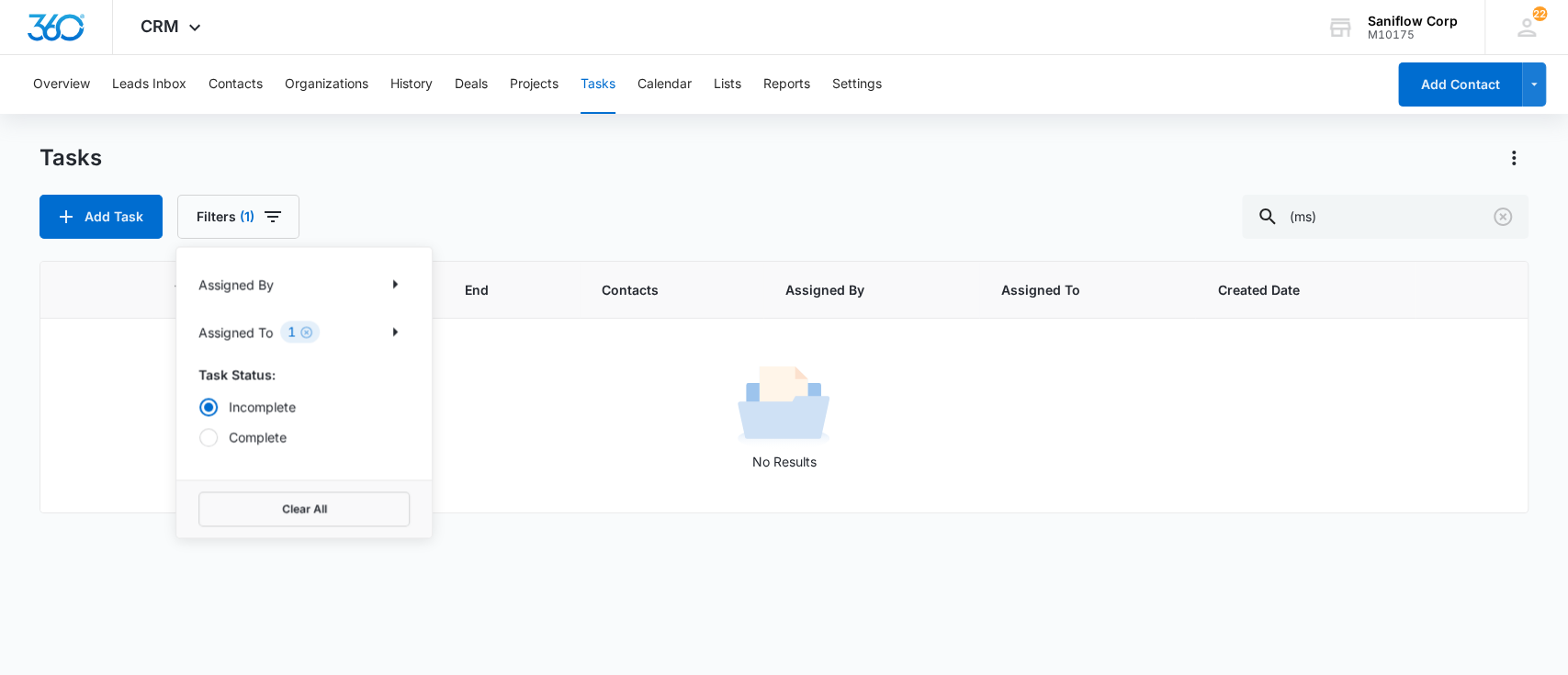 click on "Incomplete Complete" at bounding box center (304, 422) 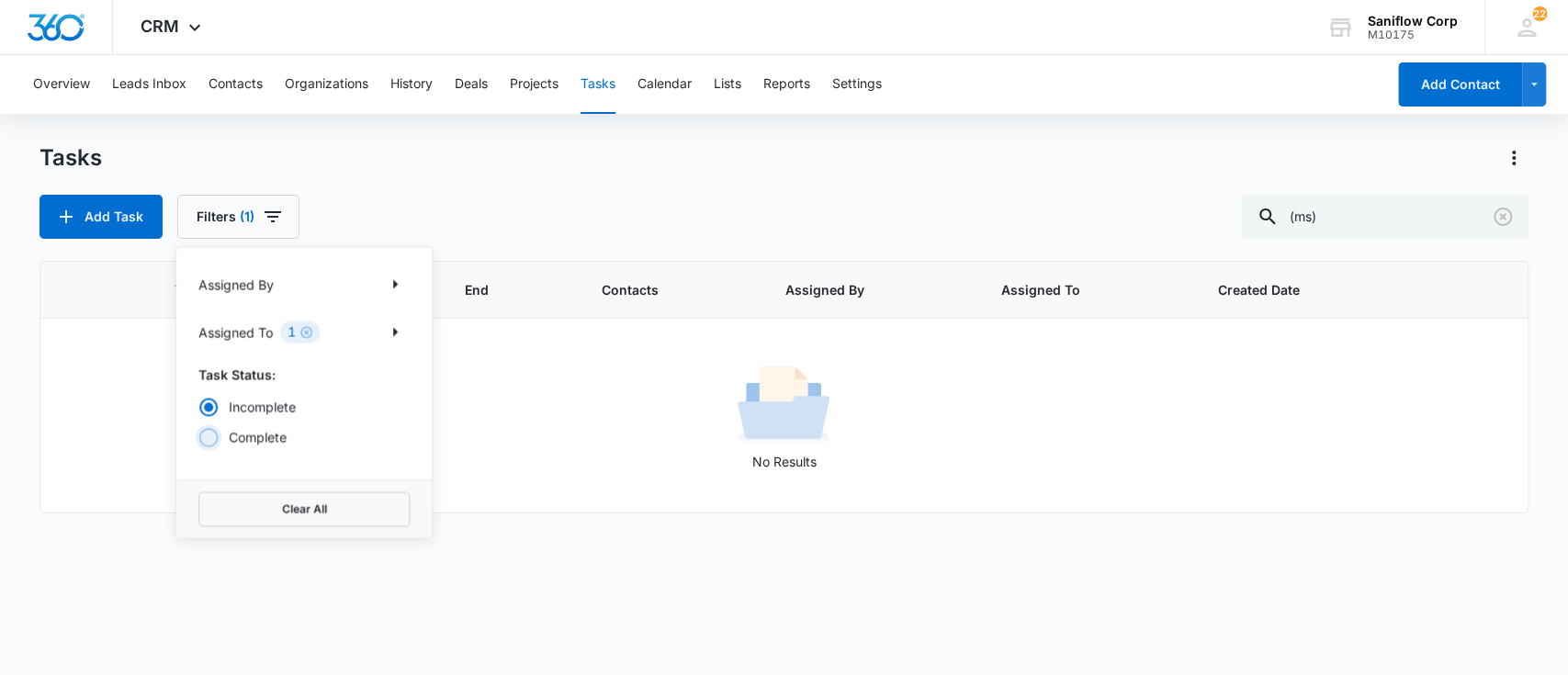 click on "Complete" at bounding box center [198, 436] 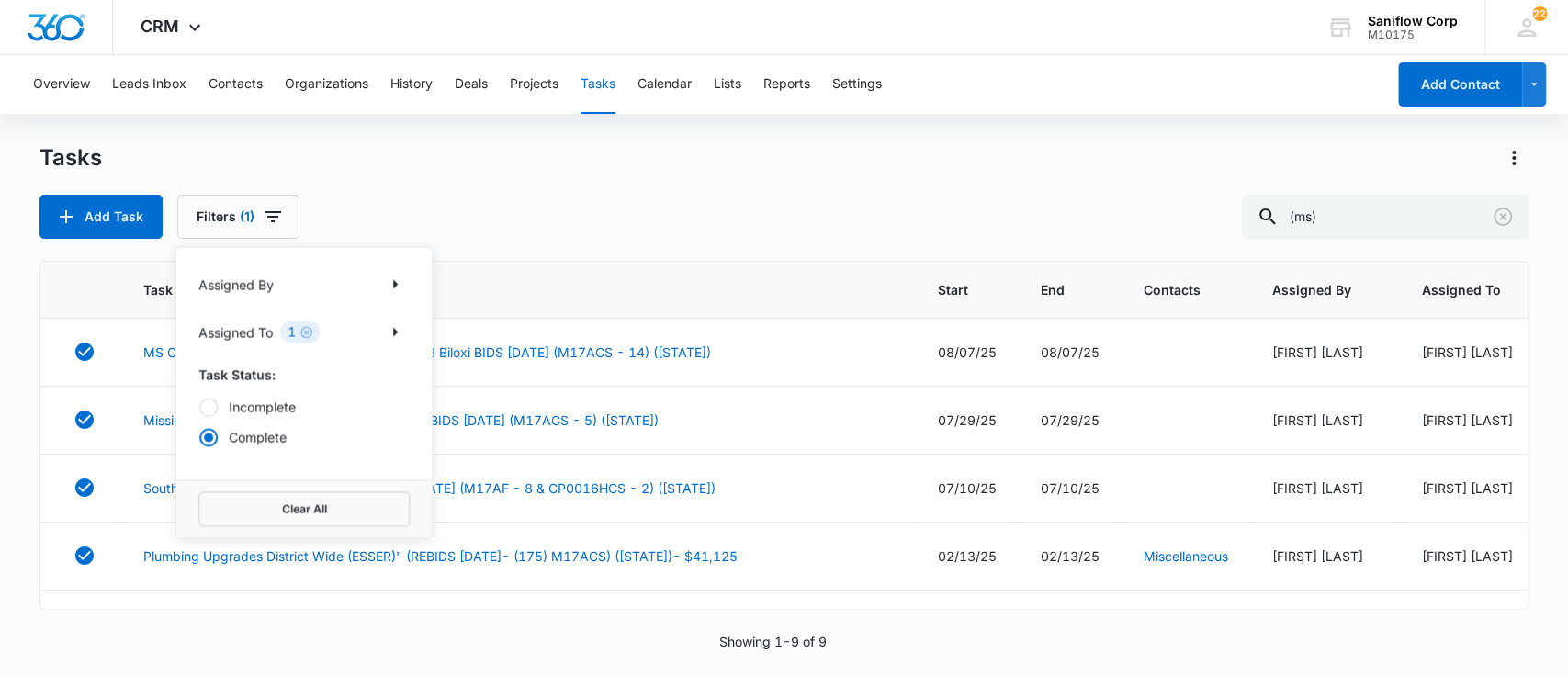 click on "Add Task Filters (1) Assigned By Assigned To 1 Task Status: Incomplete Complete Clear All (ms)" at bounding box center [784, 217] 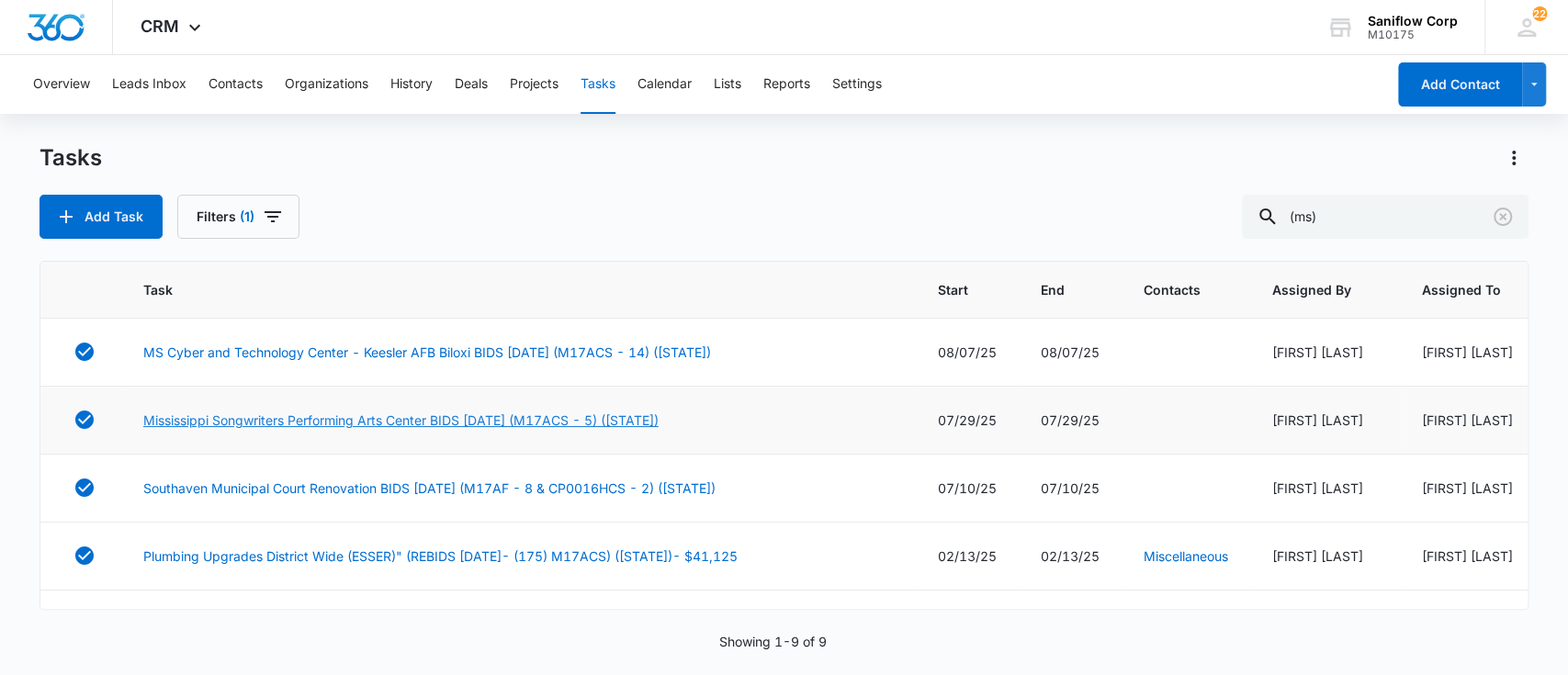 click on "[STATE] Songwriters Performing Arts Center BIDS 5/1/25 (M17ACS - 5) (MS)" at bounding box center [400, 420] 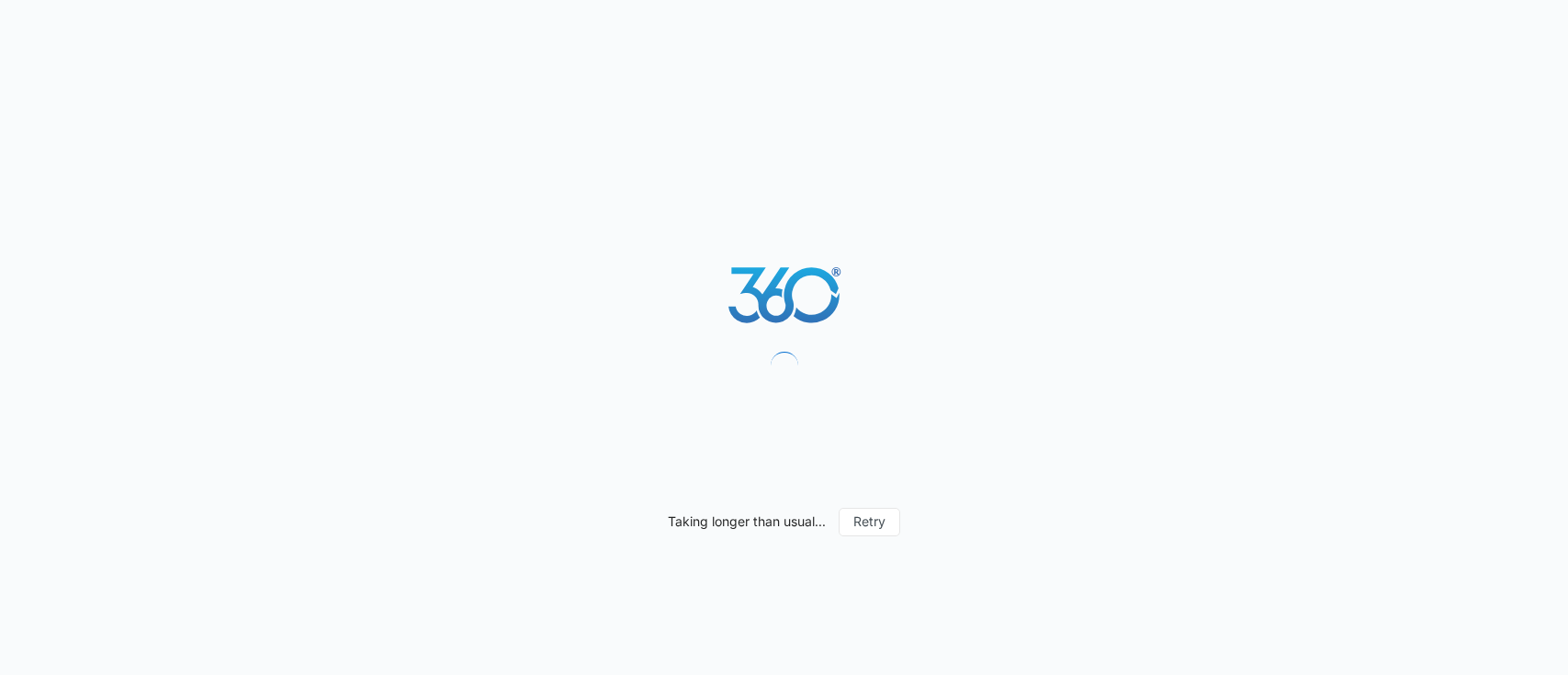 scroll, scrollTop: 0, scrollLeft: 0, axis: both 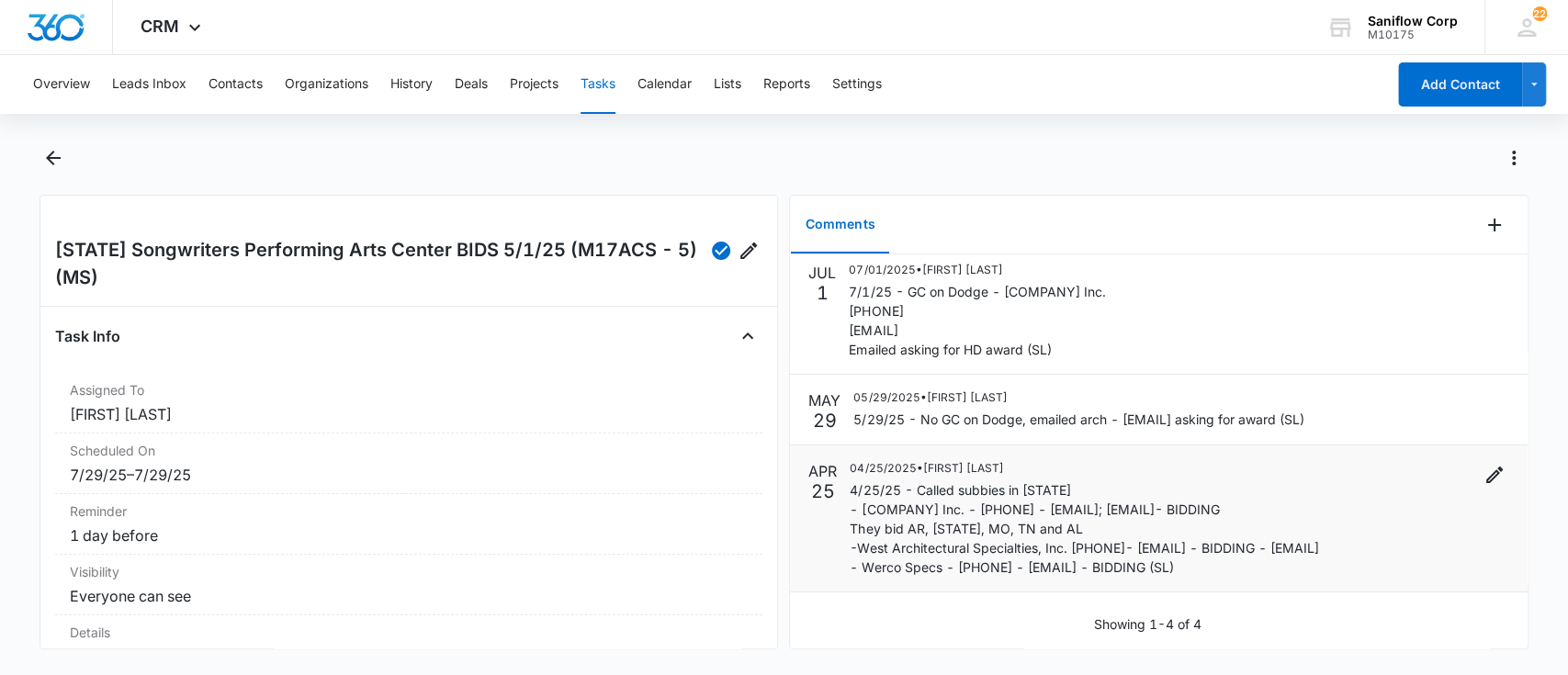 drag, startPoint x: 918, startPoint y: 456, endPoint x: 1425, endPoint y: 573, distance: 520.3249 